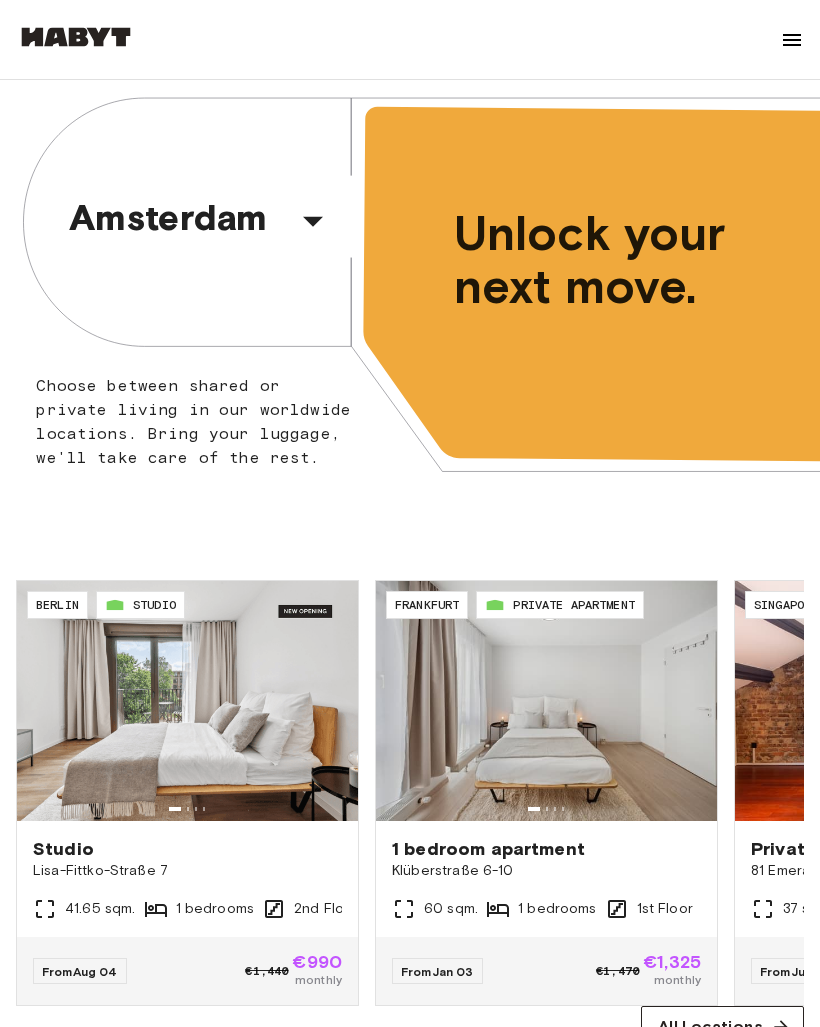 scroll, scrollTop: 0, scrollLeft: 0, axis: both 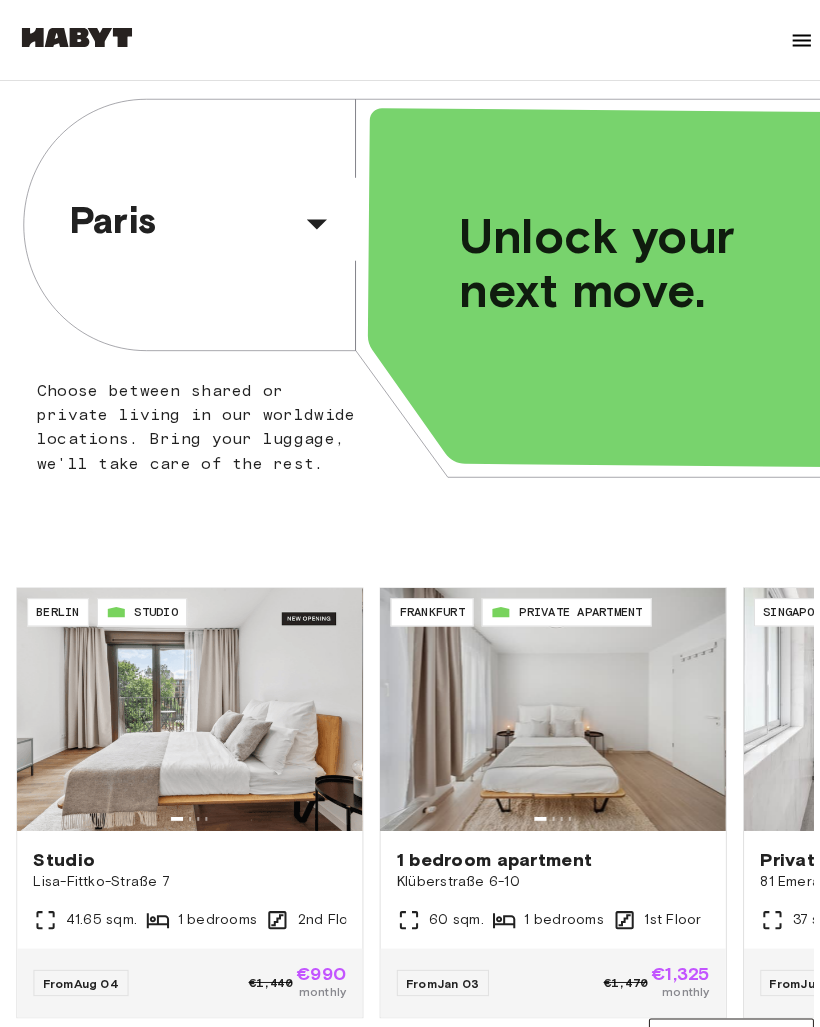 click 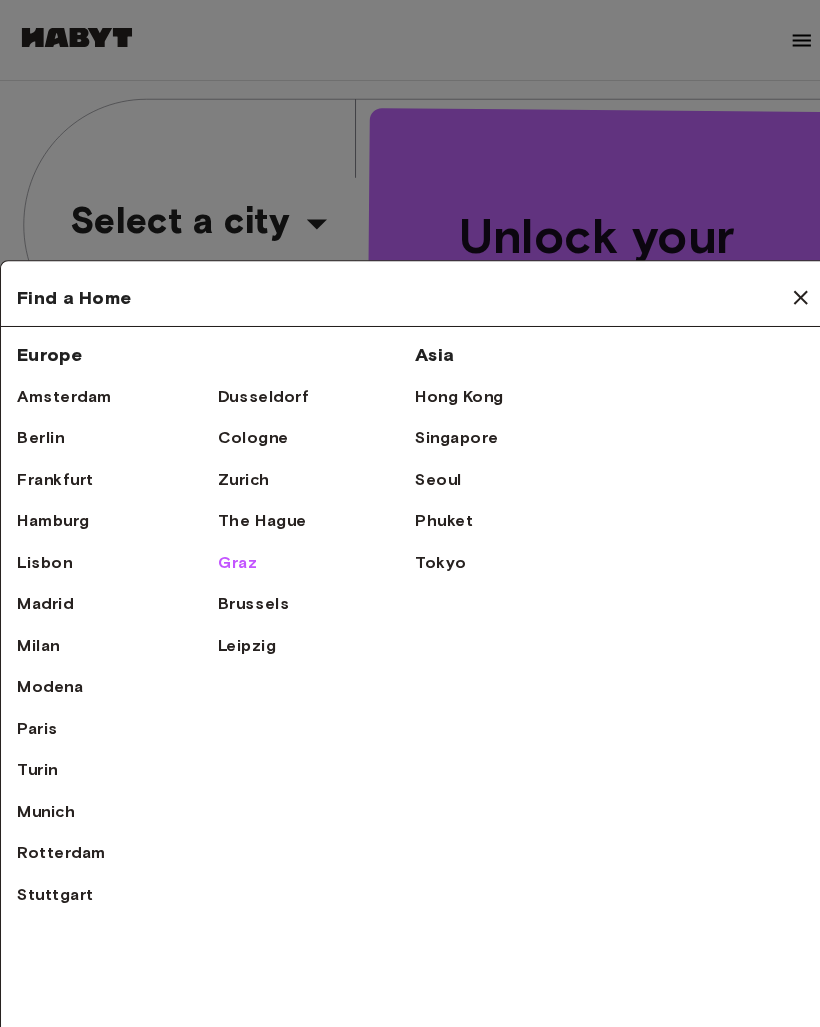 click on "Graz" at bounding box center [234, 556] 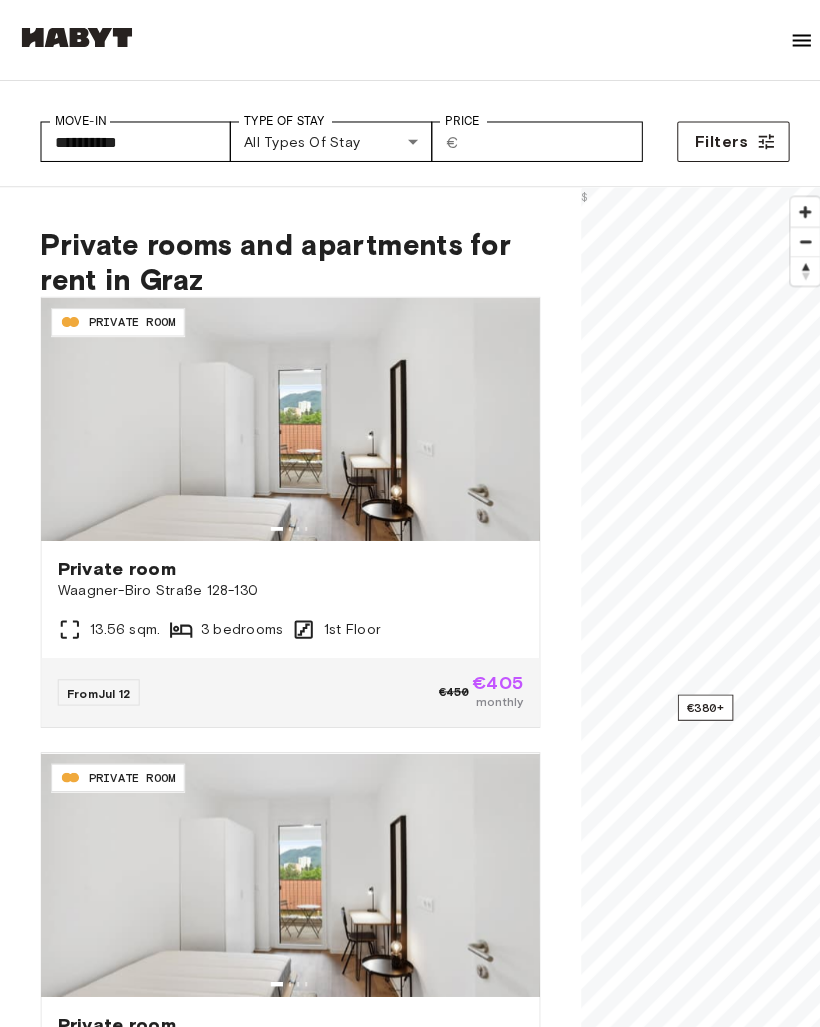scroll, scrollTop: 0, scrollLeft: 0, axis: both 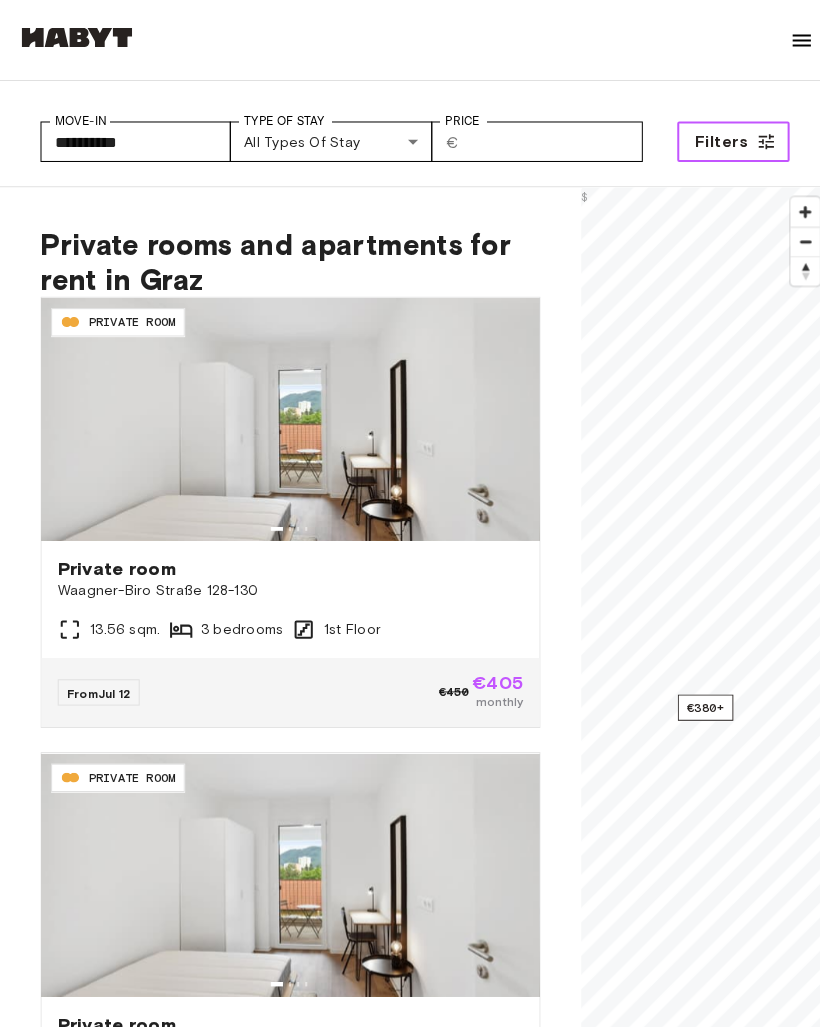 click 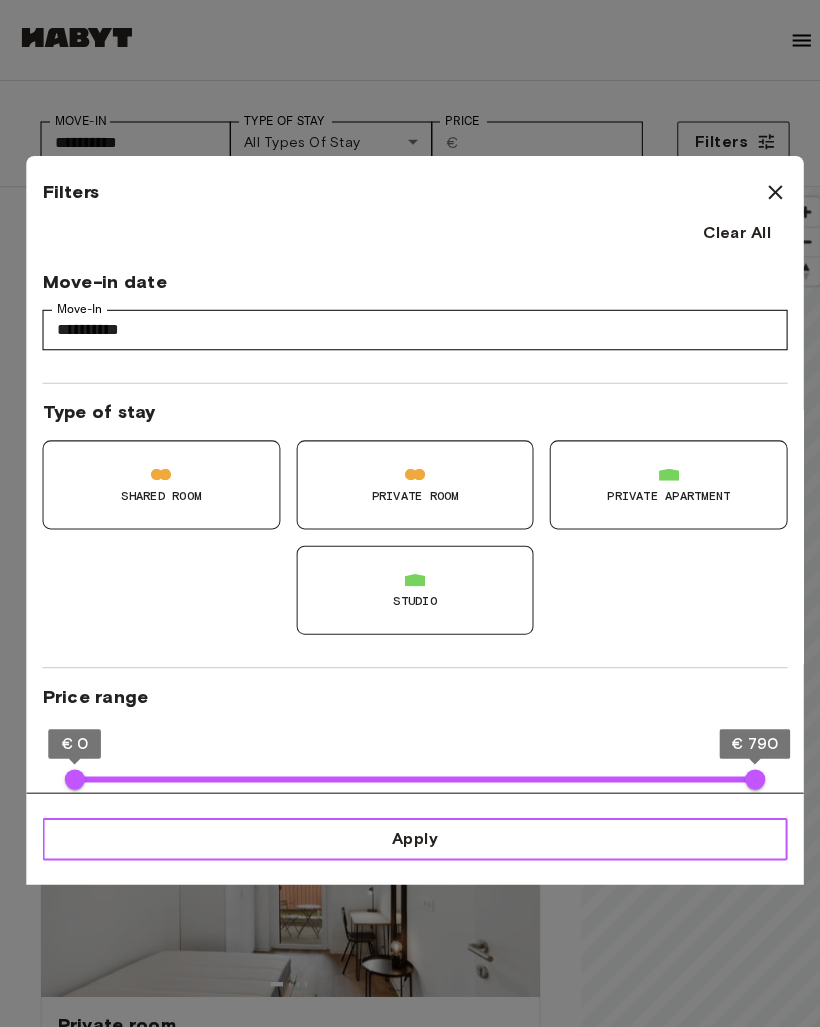 click on "Apply" at bounding box center (410, 829) 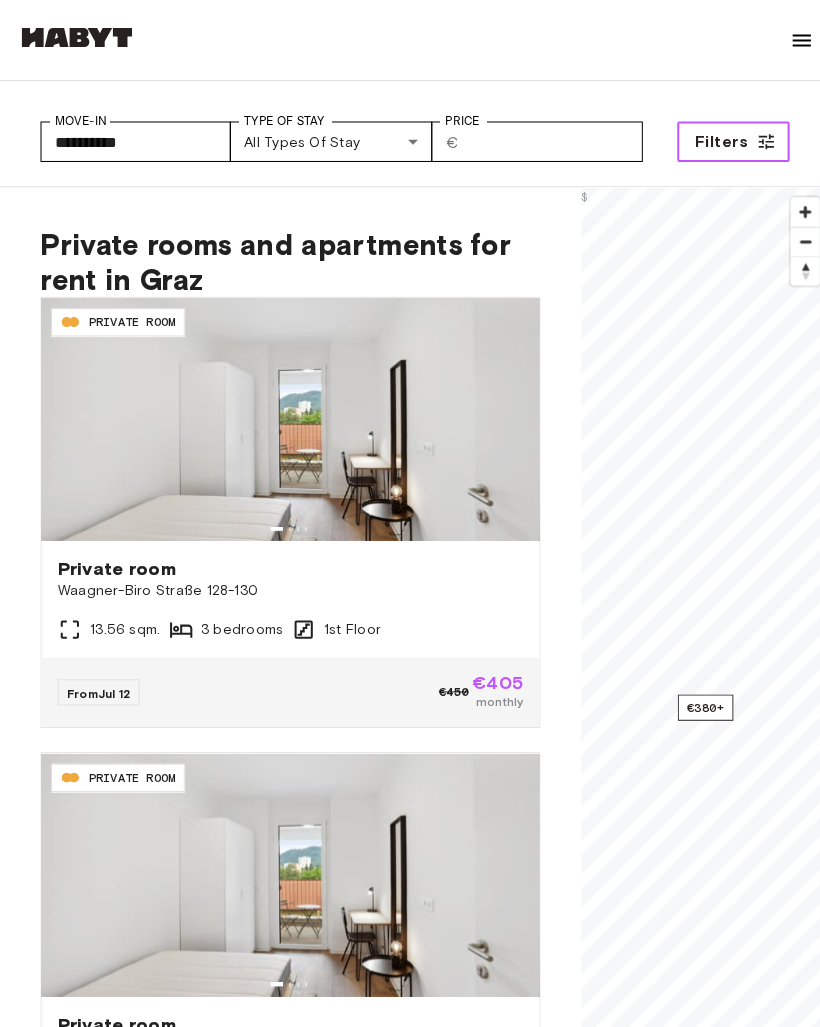 click on "Filters" at bounding box center (724, 140) 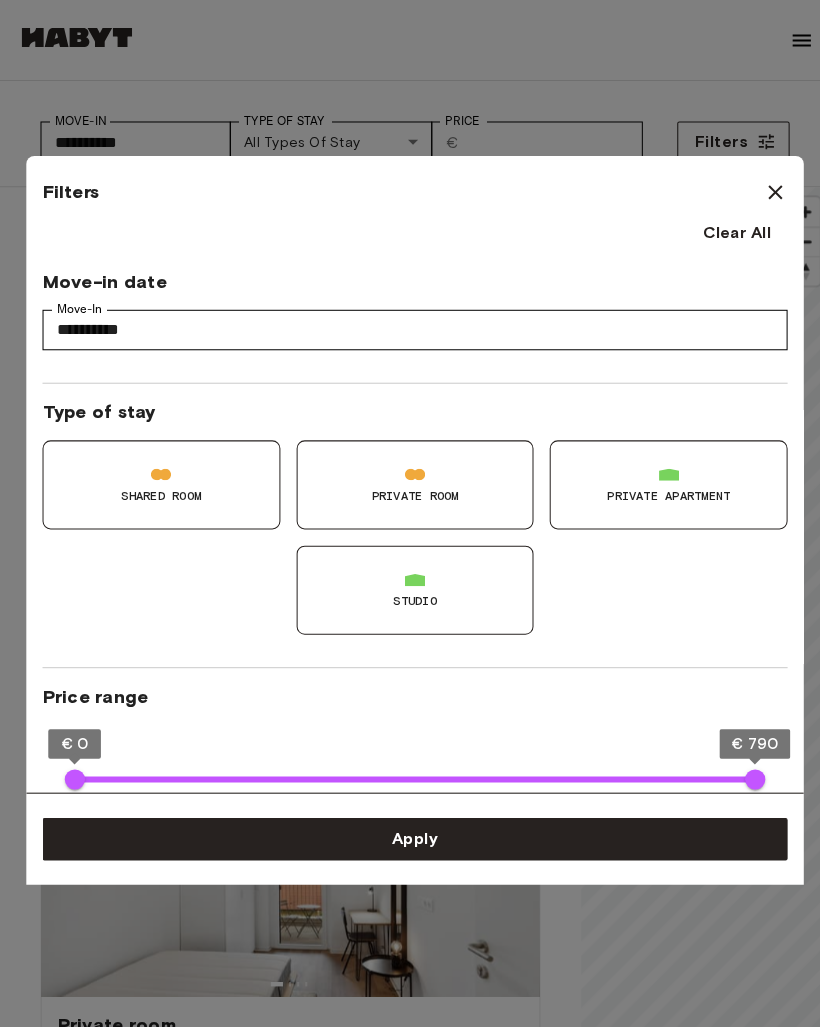 click at bounding box center (410, 573) 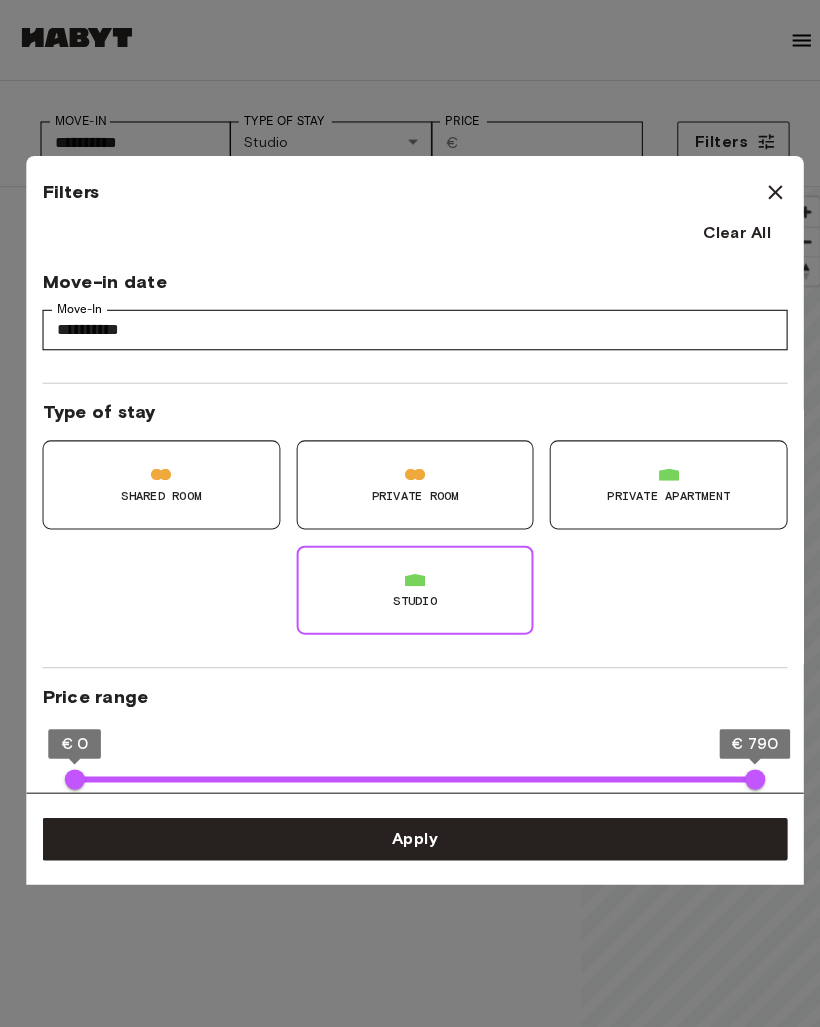 type on "**" 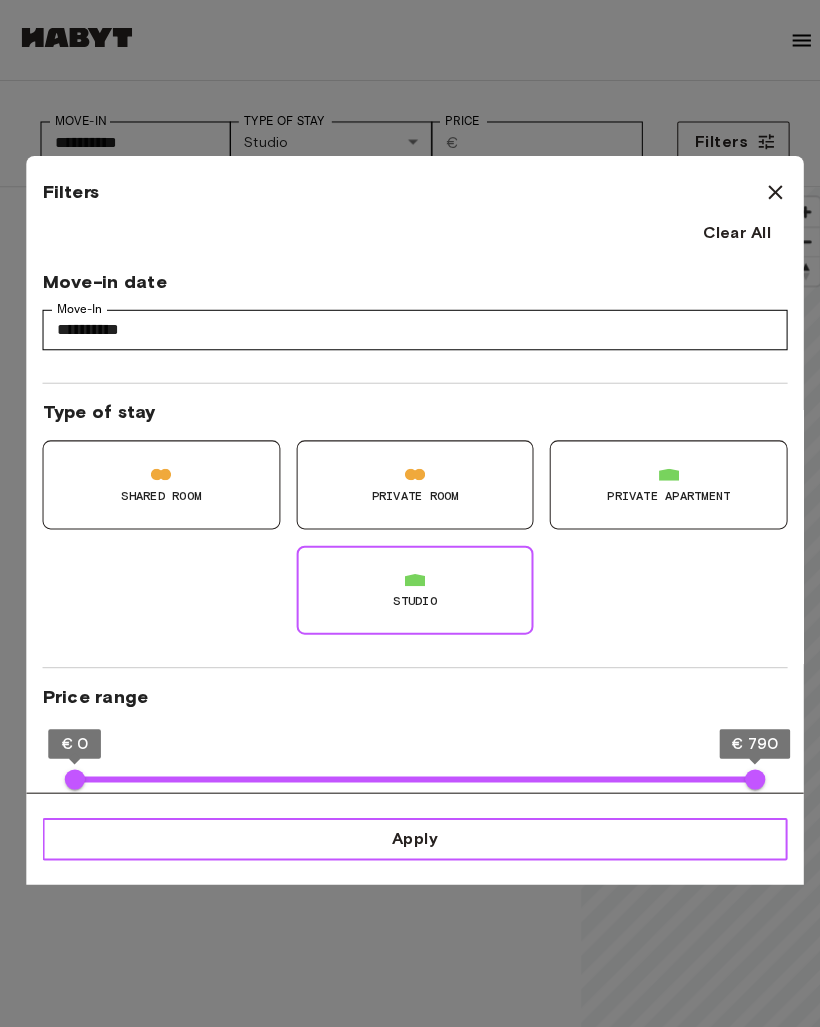 click on "Apply" at bounding box center (410, 829) 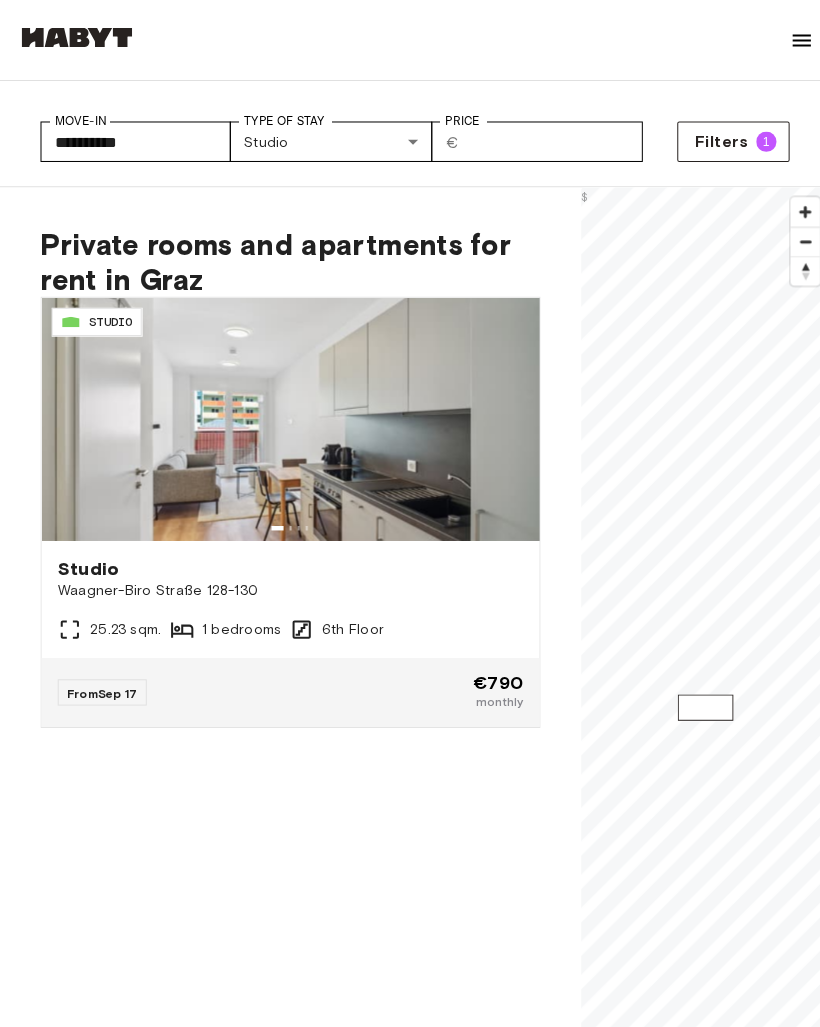 click on "Studio Waagner-Biro Straße 128-130 25.23 sqm. 1 bedrooms 6th Floor" at bounding box center (287, 592) 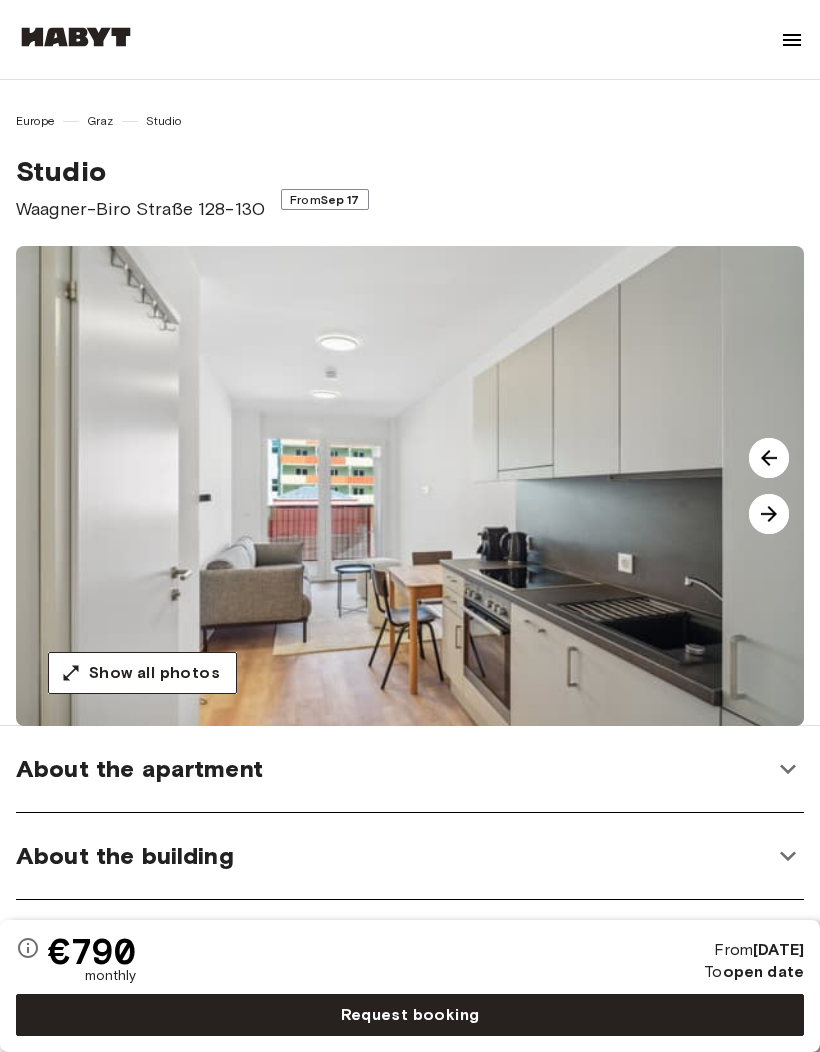 scroll, scrollTop: 0, scrollLeft: 0, axis: both 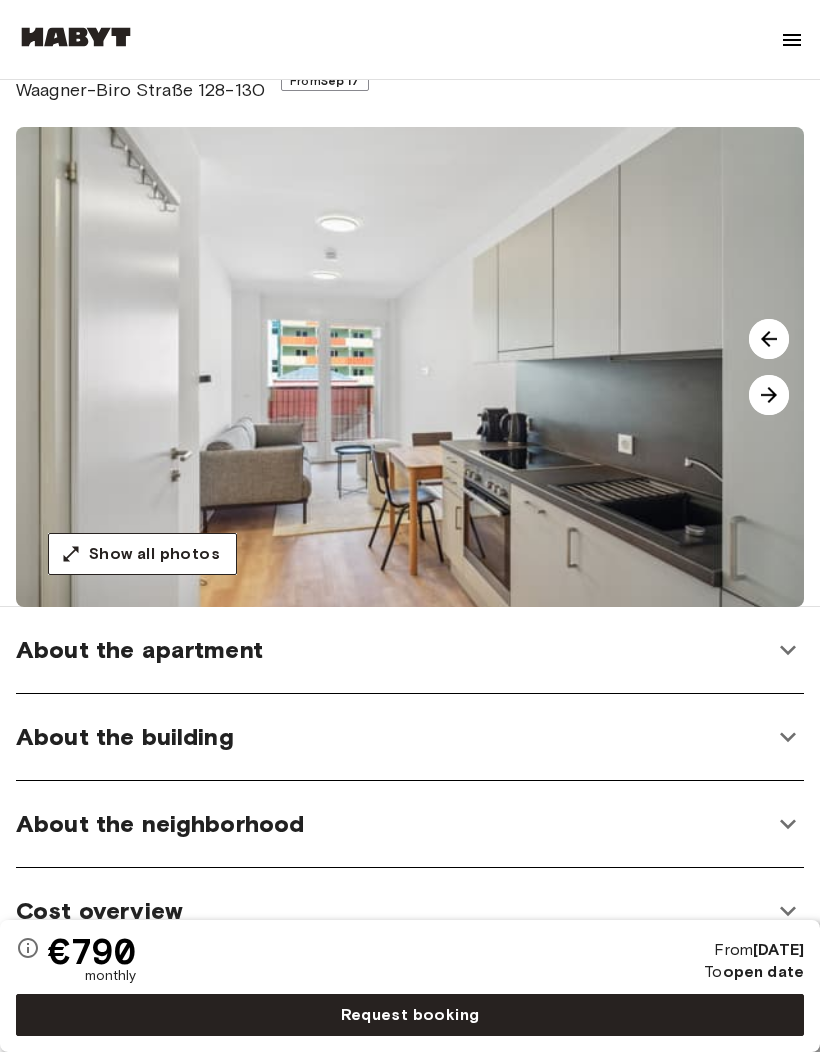 click on "Show all photos" at bounding box center (154, 554) 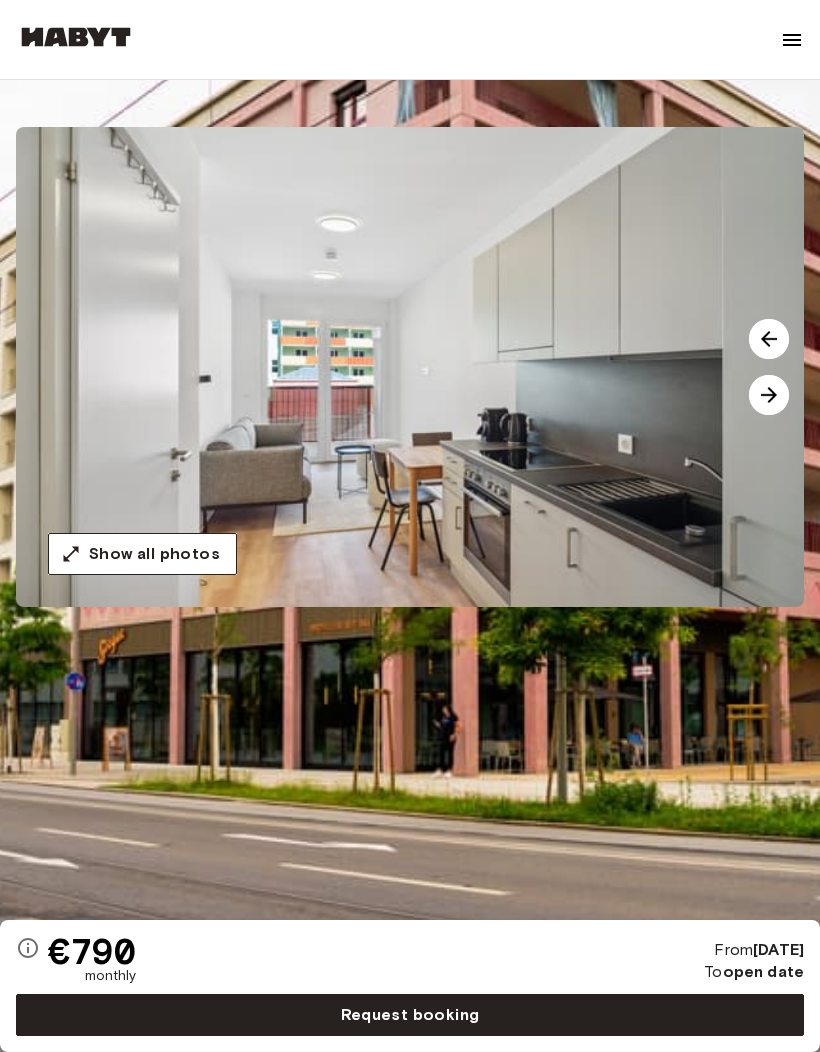 click at bounding box center [-2056, 5289] 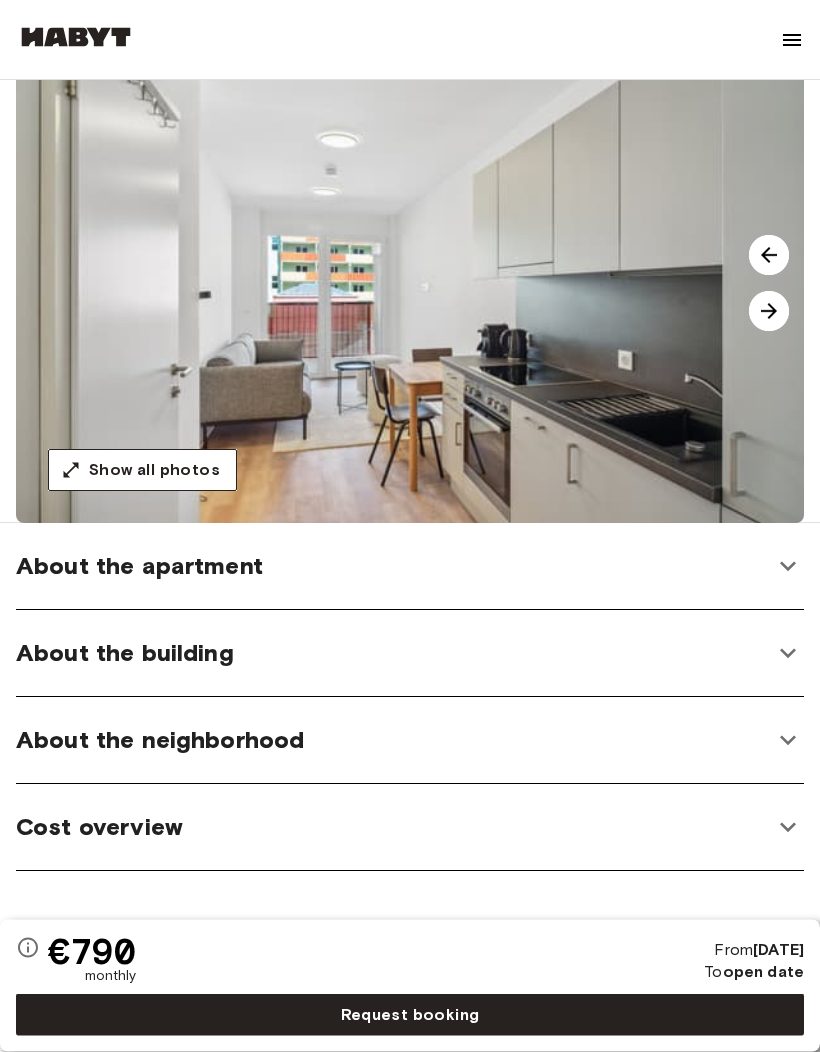 scroll, scrollTop: 0, scrollLeft: 0, axis: both 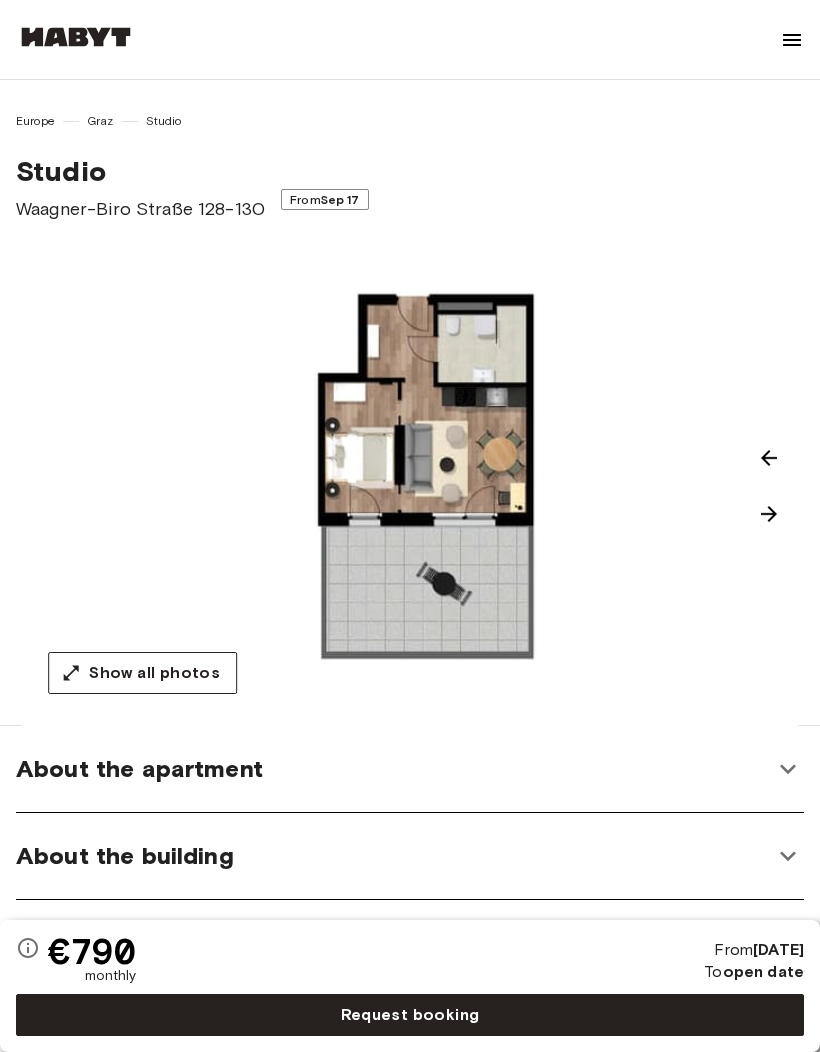click on "Show all photos" at bounding box center [142, 673] 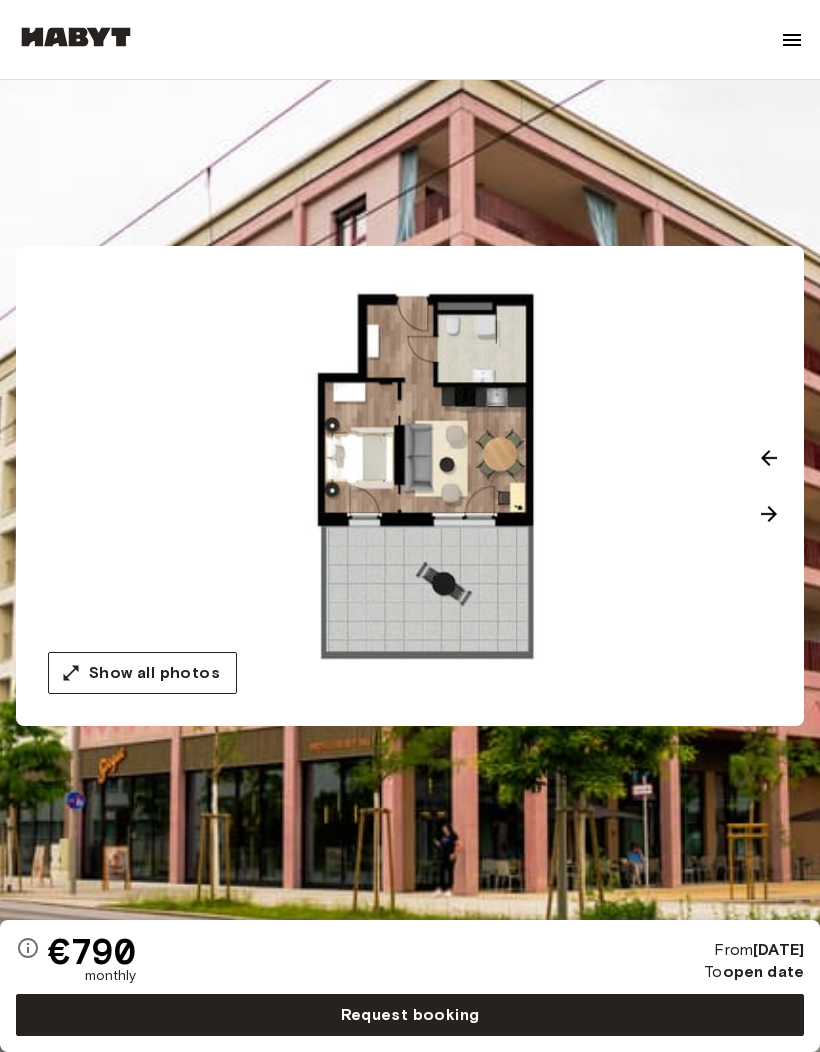 click at bounding box center (20, 5390) 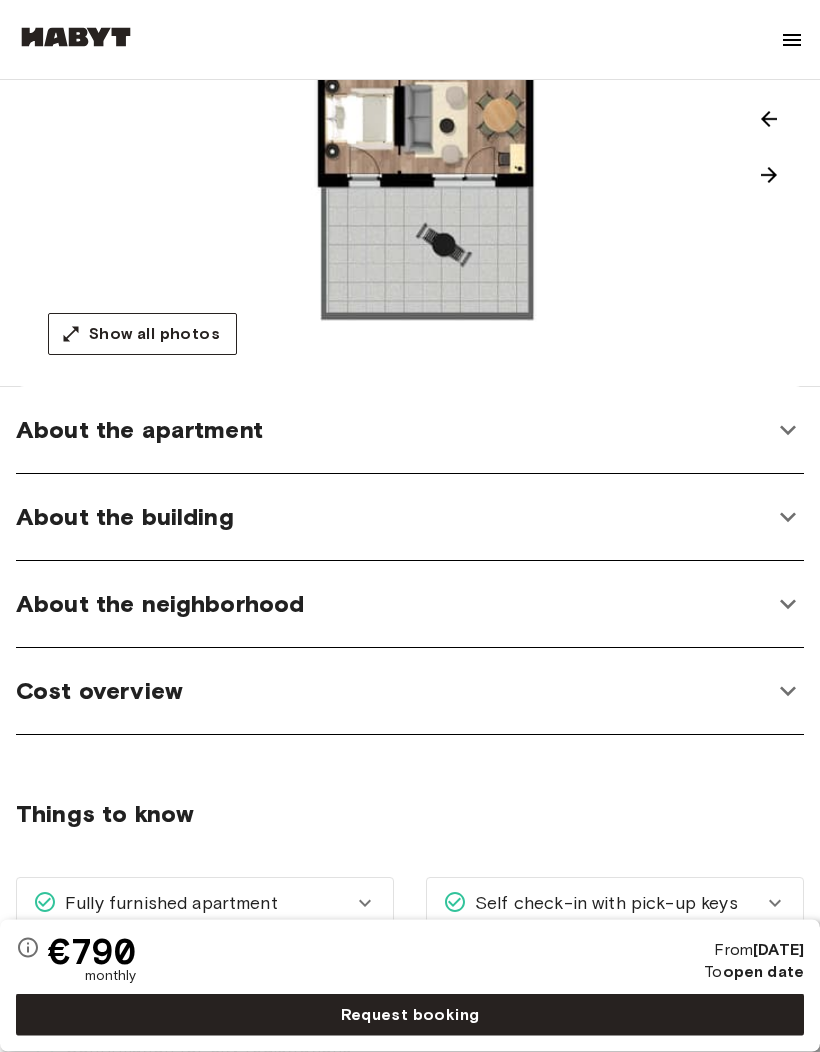 scroll, scrollTop: 0, scrollLeft: 0, axis: both 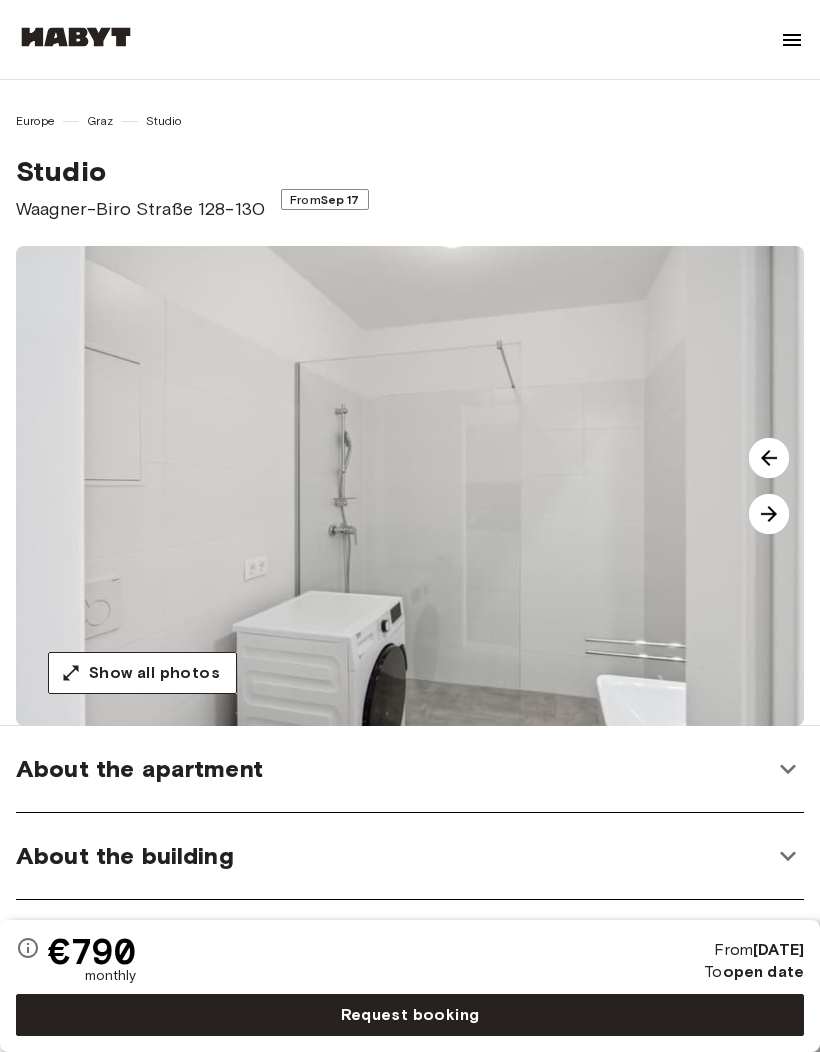 click at bounding box center [769, 458] 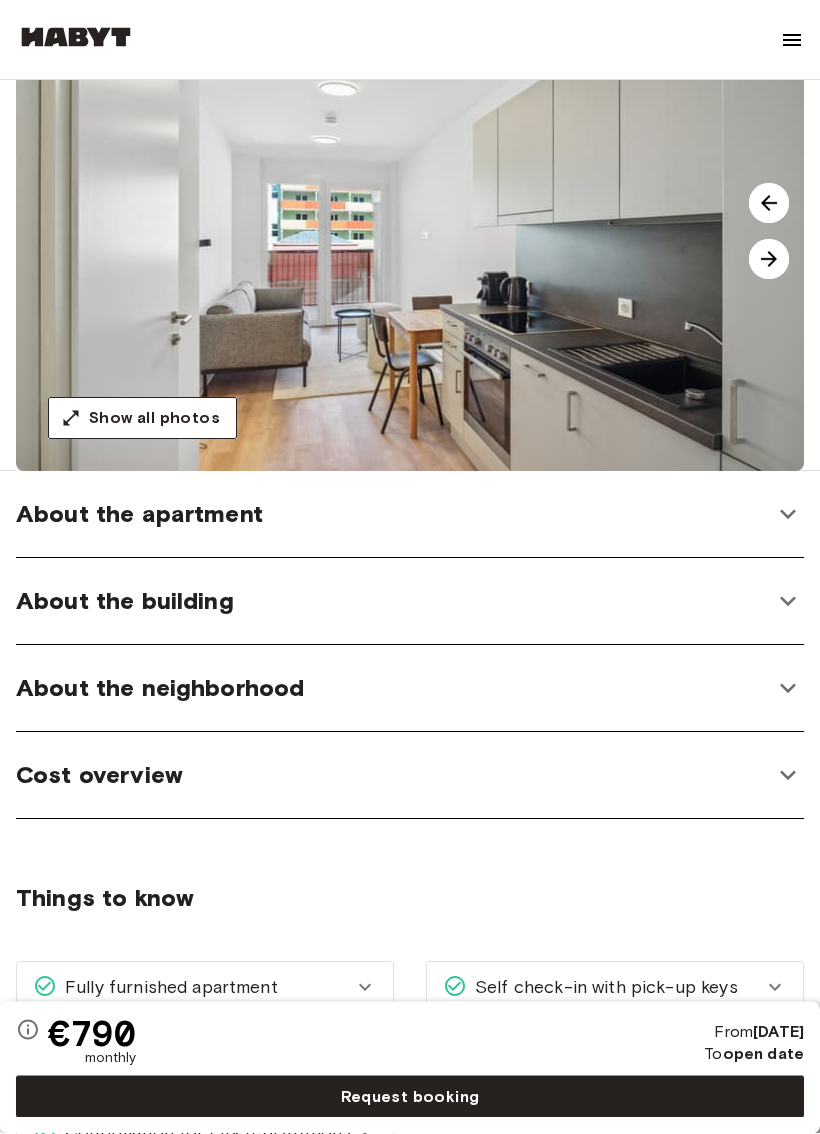 scroll, scrollTop: 263, scrollLeft: 0, axis: vertical 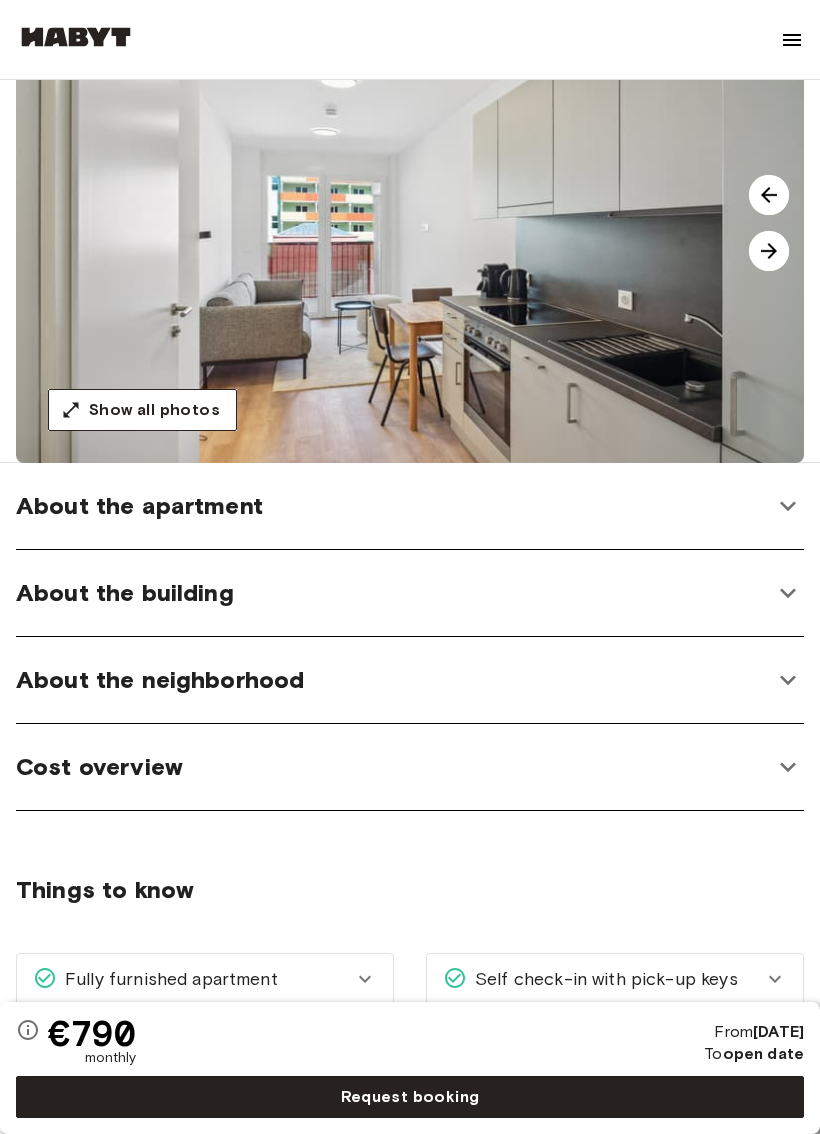 click on "About the apartment" at bounding box center [410, 506] 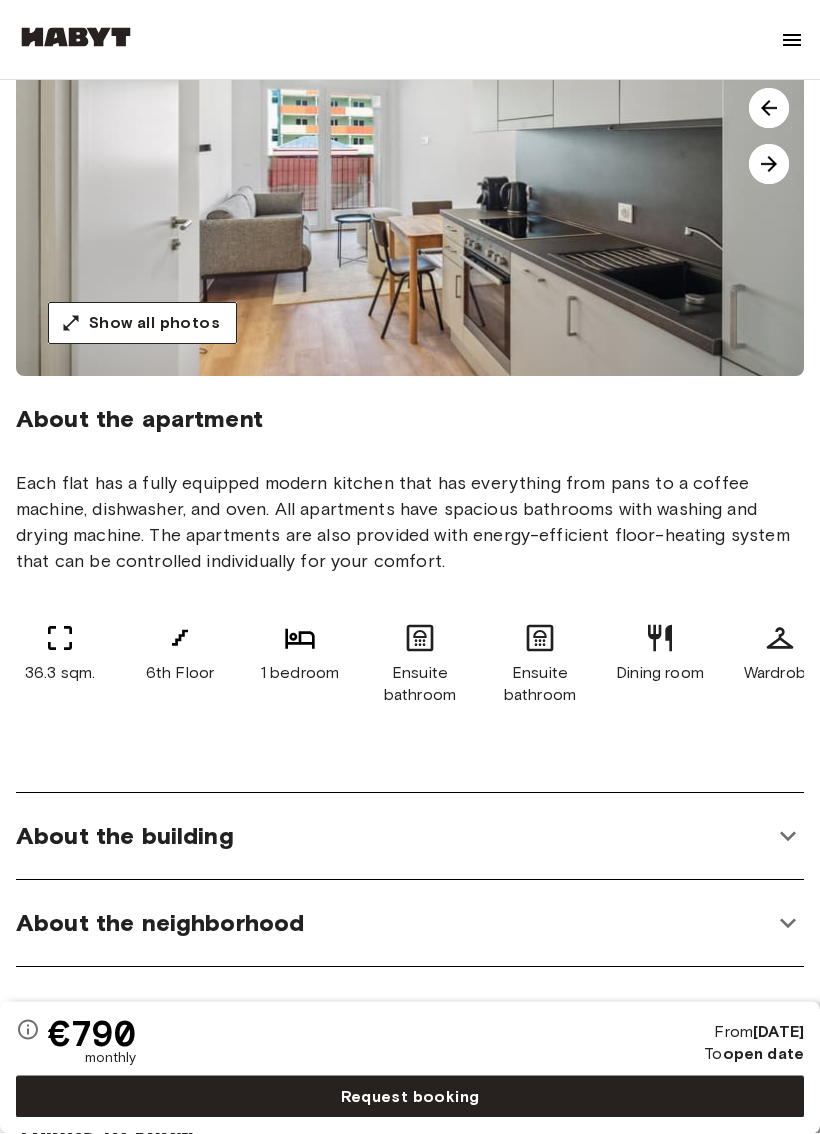 scroll, scrollTop: 386, scrollLeft: 0, axis: vertical 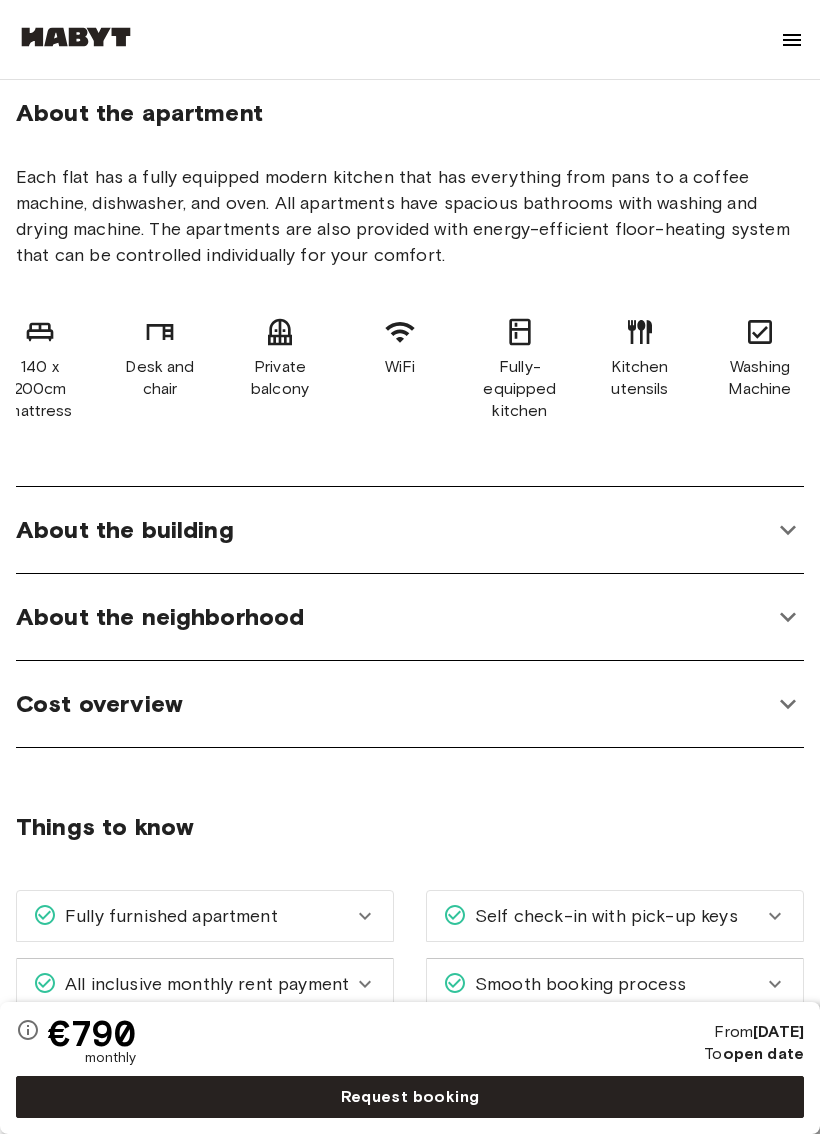 click on "About the building" at bounding box center [394, 530] 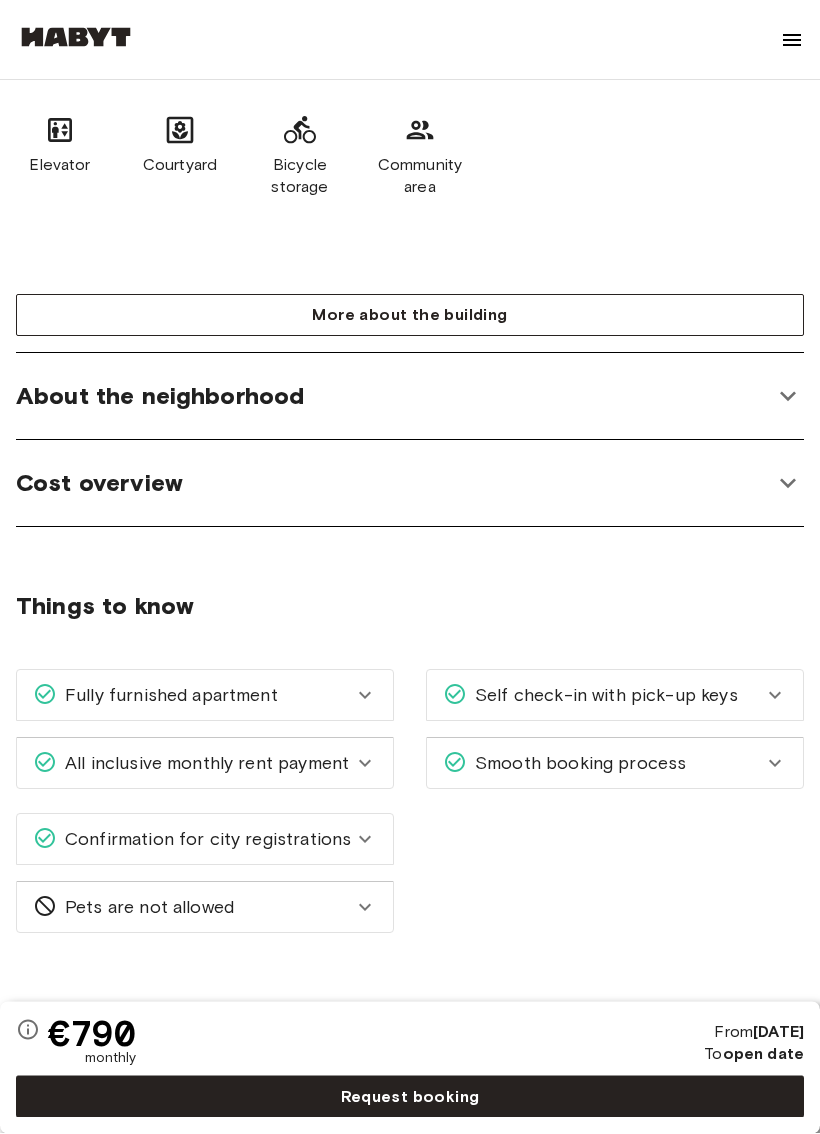 click on "About the neighborhood" at bounding box center (394, 397) 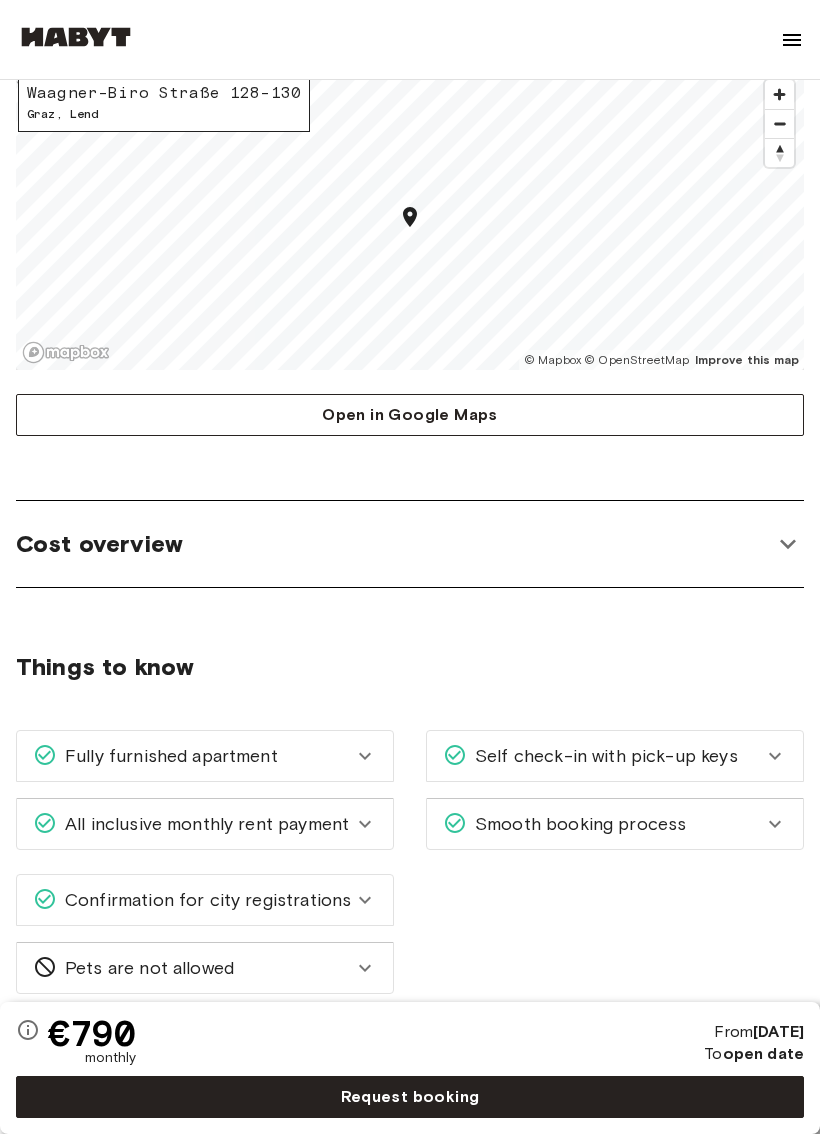 scroll, scrollTop: 2373, scrollLeft: 0, axis: vertical 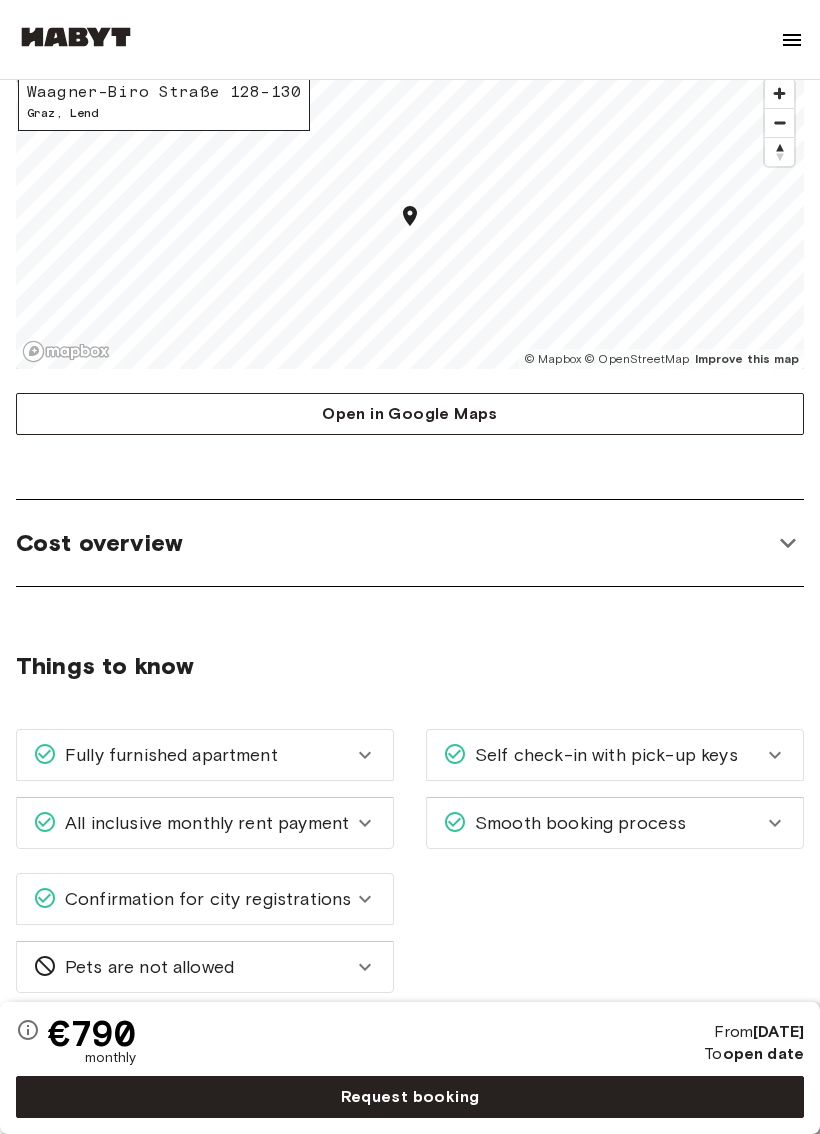 click on "Cost overview" at bounding box center (394, 543) 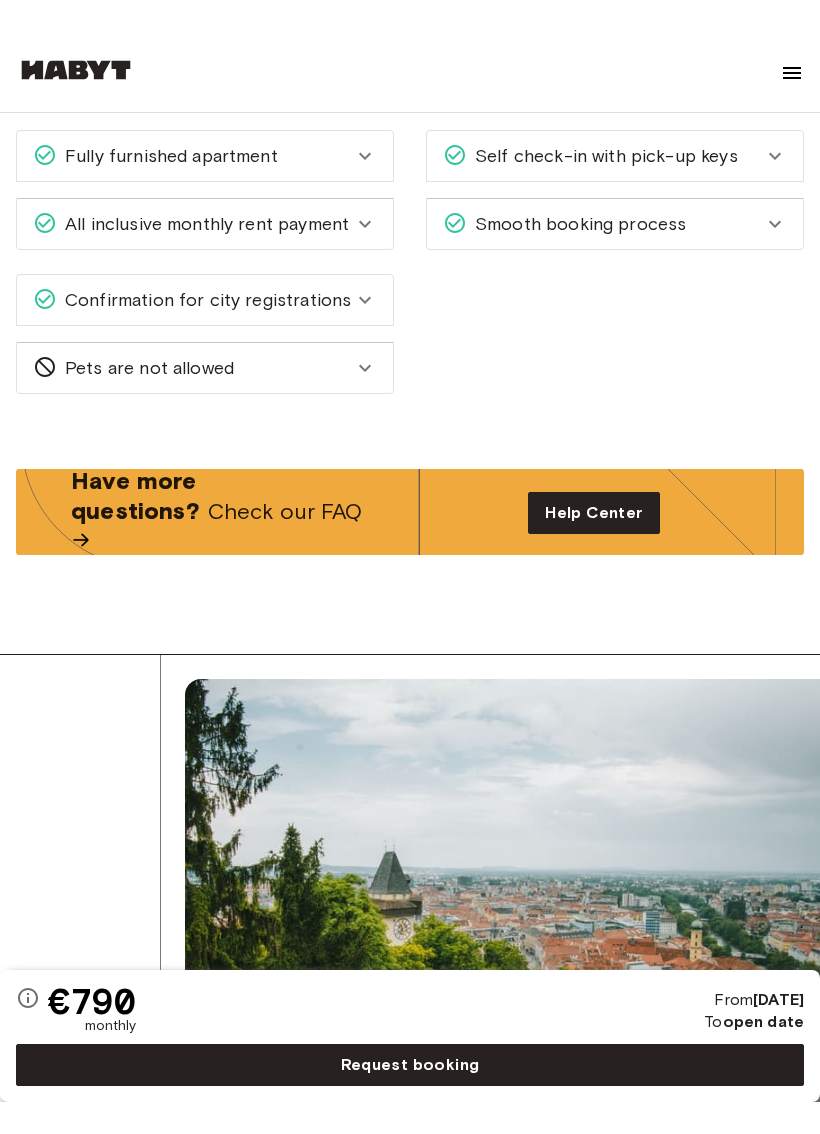 scroll, scrollTop: 3288, scrollLeft: 0, axis: vertical 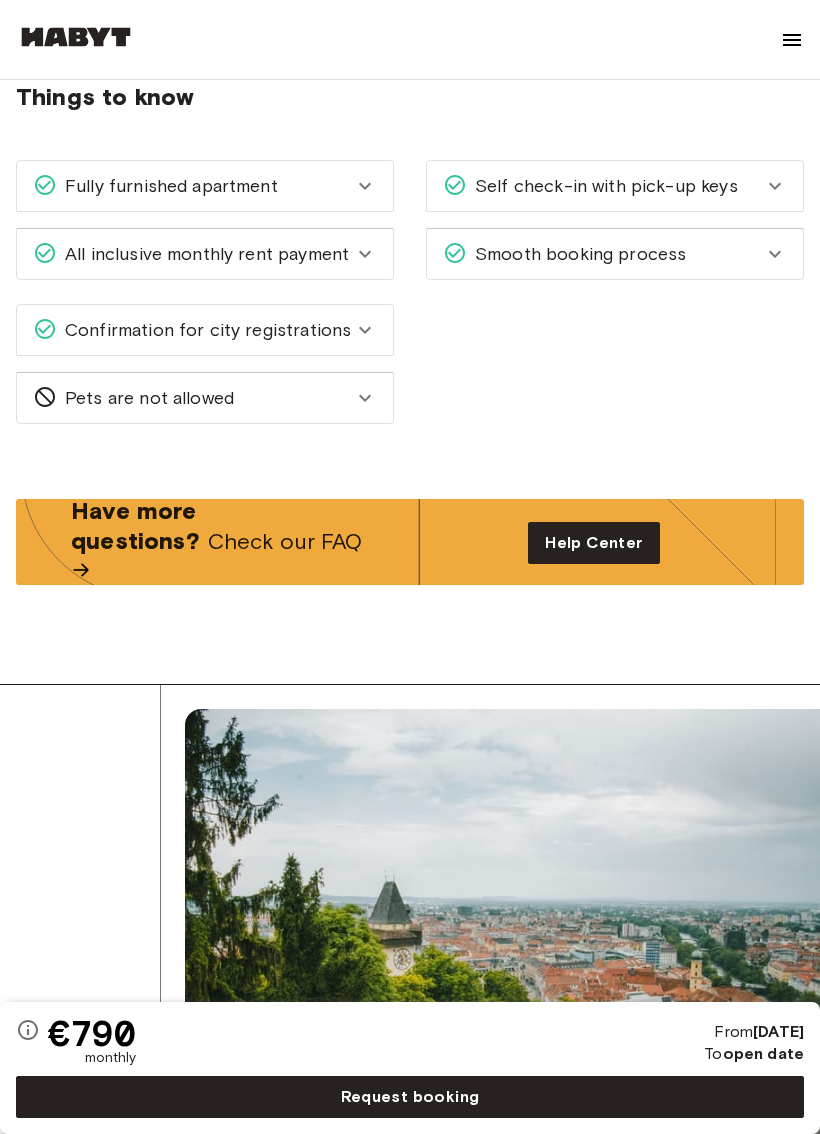 click on "Self check-in with pick-up keys" at bounding box center [603, 186] 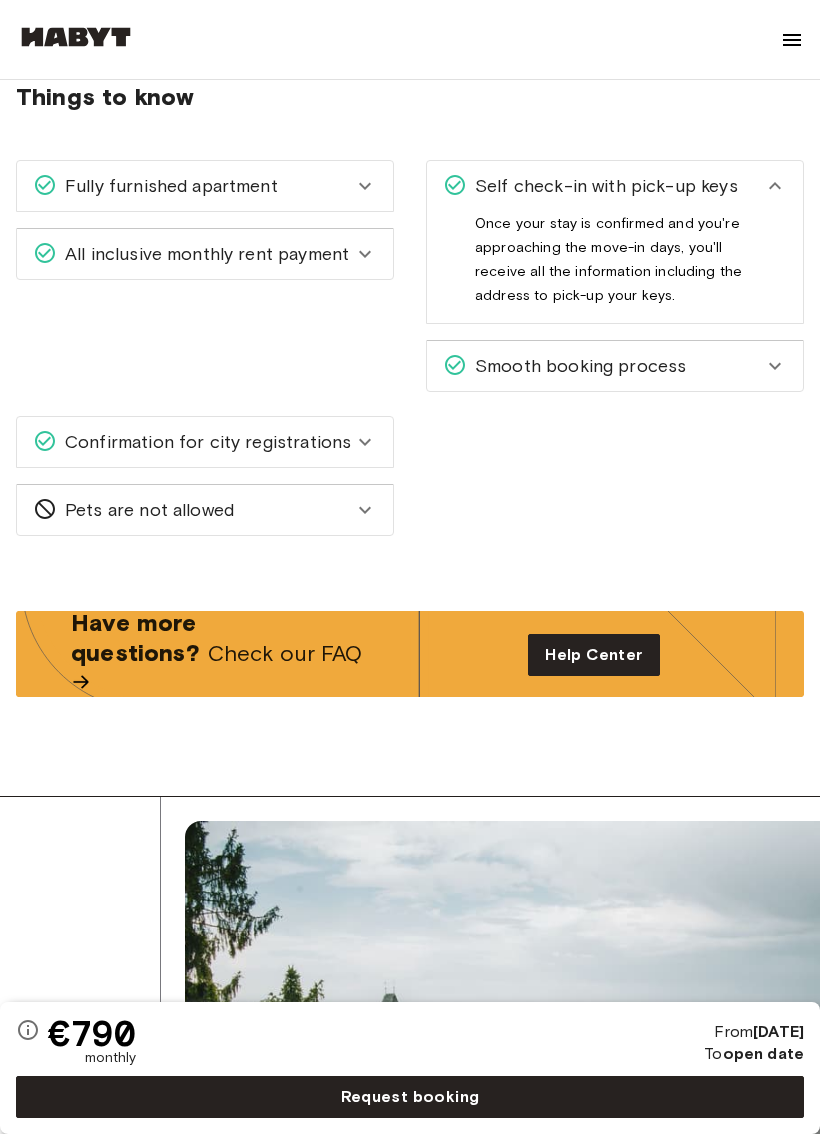 click on "Once your stay is confirmed and you're approaching the move-in days, you'll receive all the information including the address to pick-up your keys." at bounding box center [608, 267] 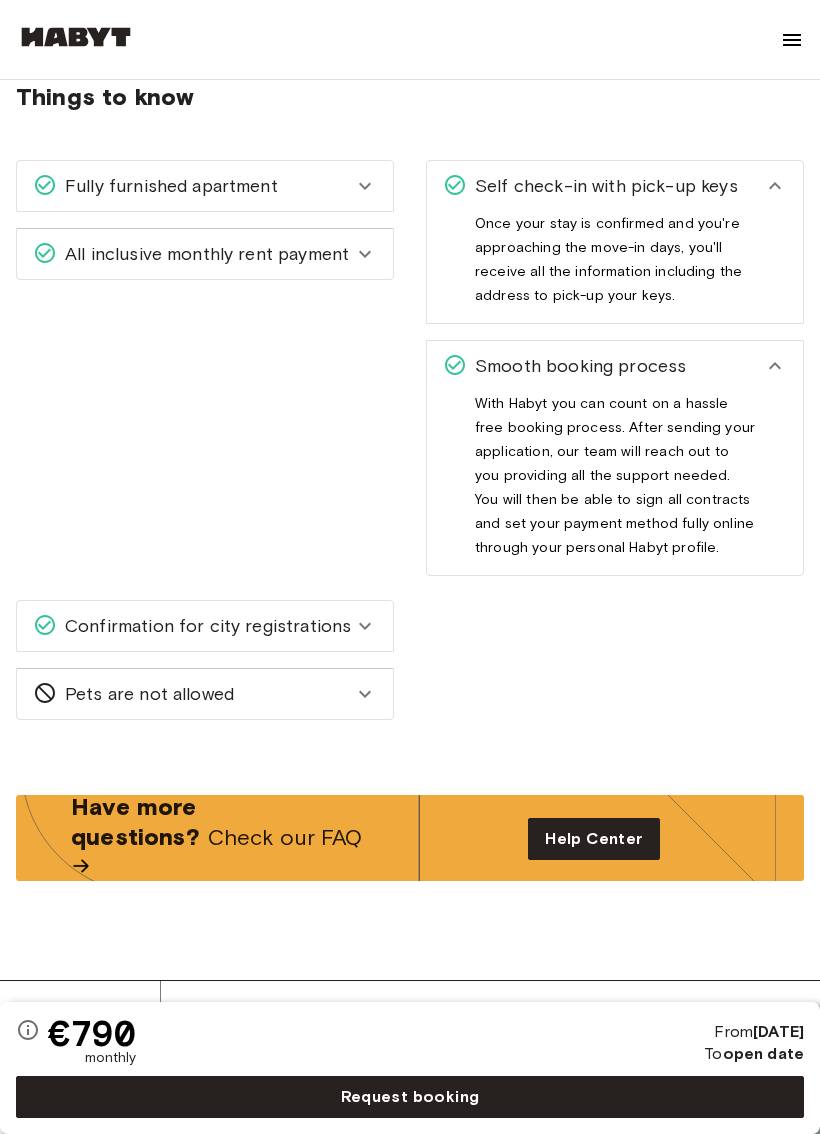 click 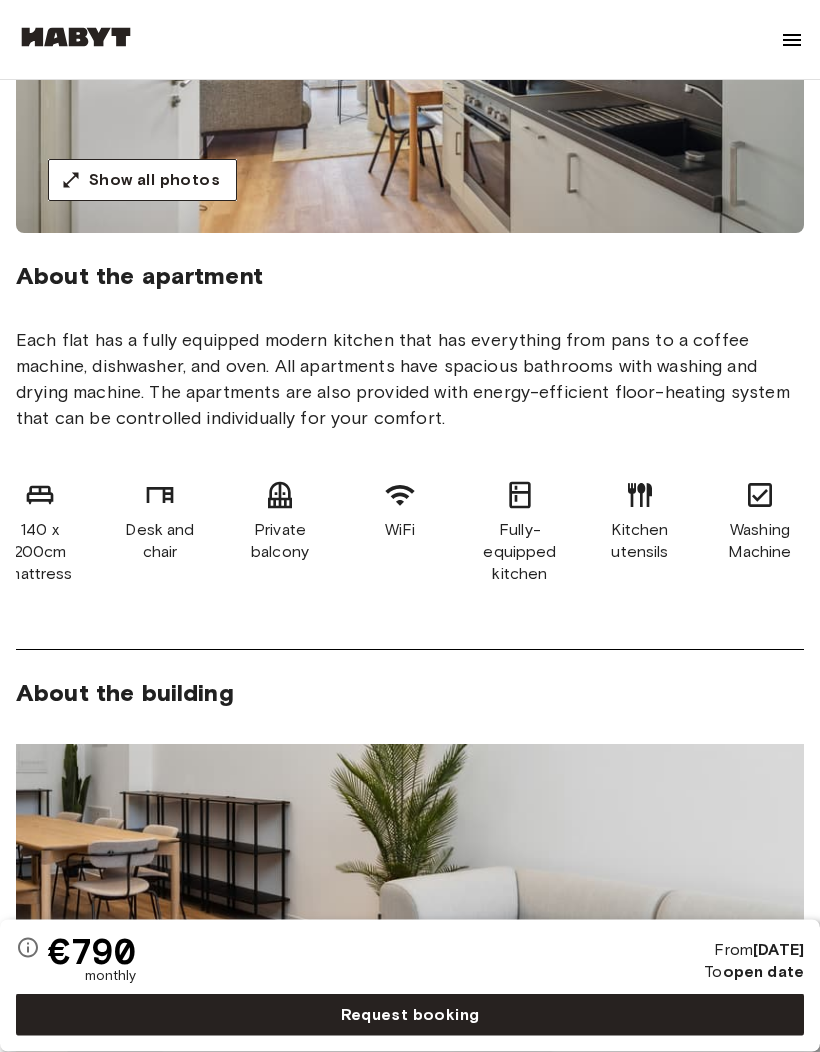 scroll, scrollTop: 0, scrollLeft: 0, axis: both 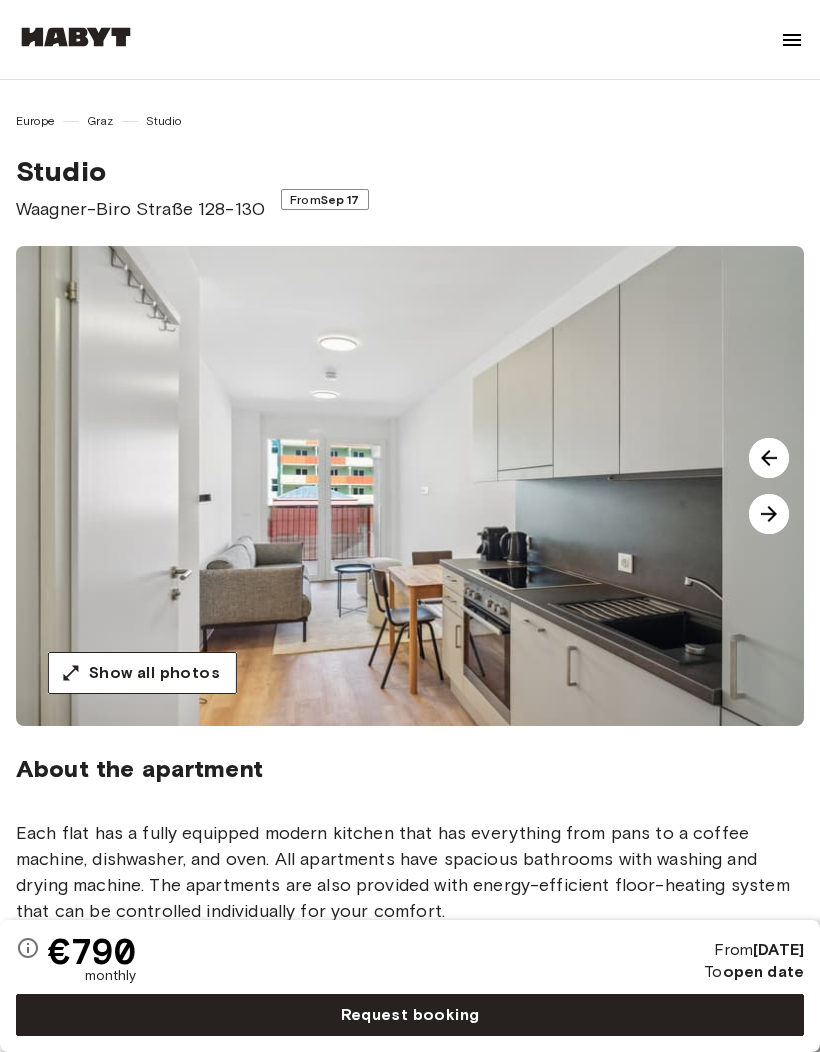 click at bounding box center [769, 458] 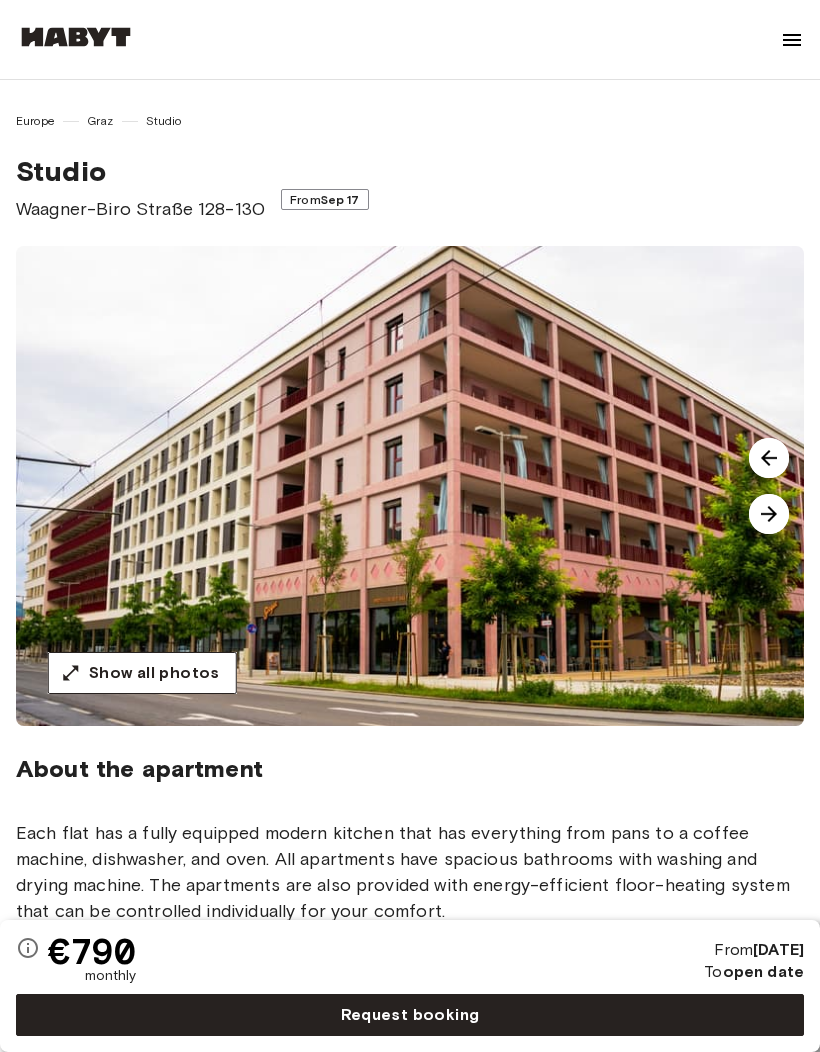 click on "Show all photos" at bounding box center (154, 673) 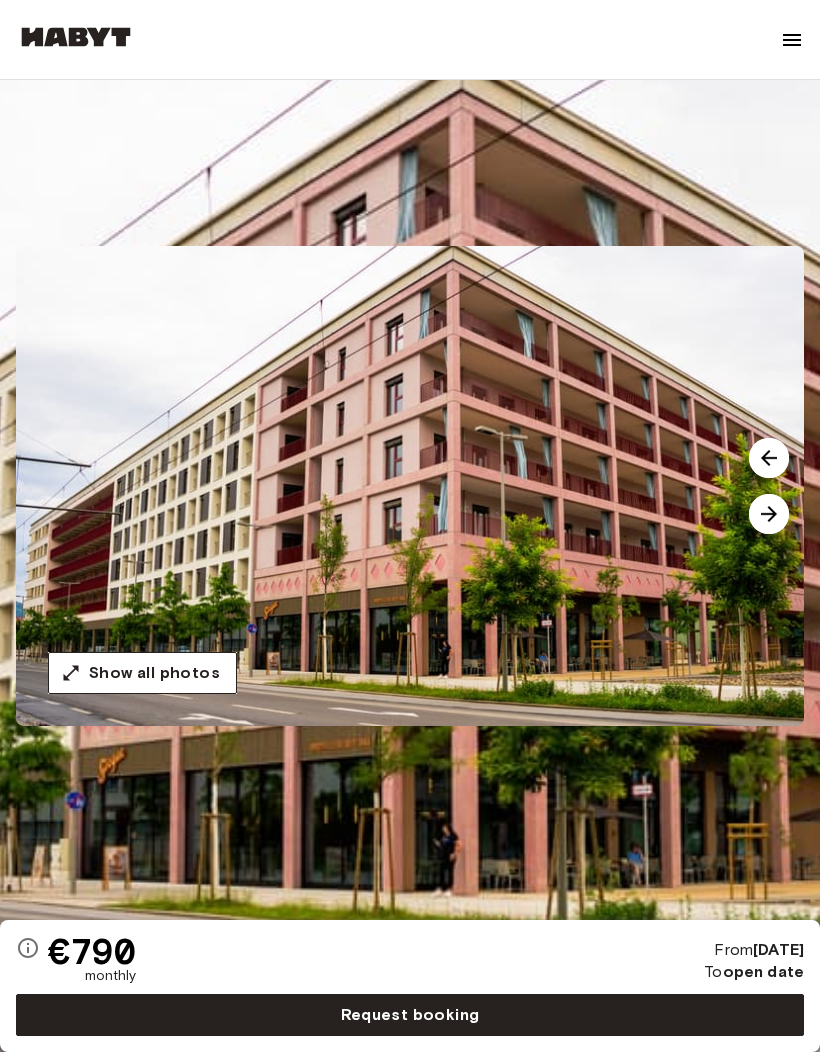 click 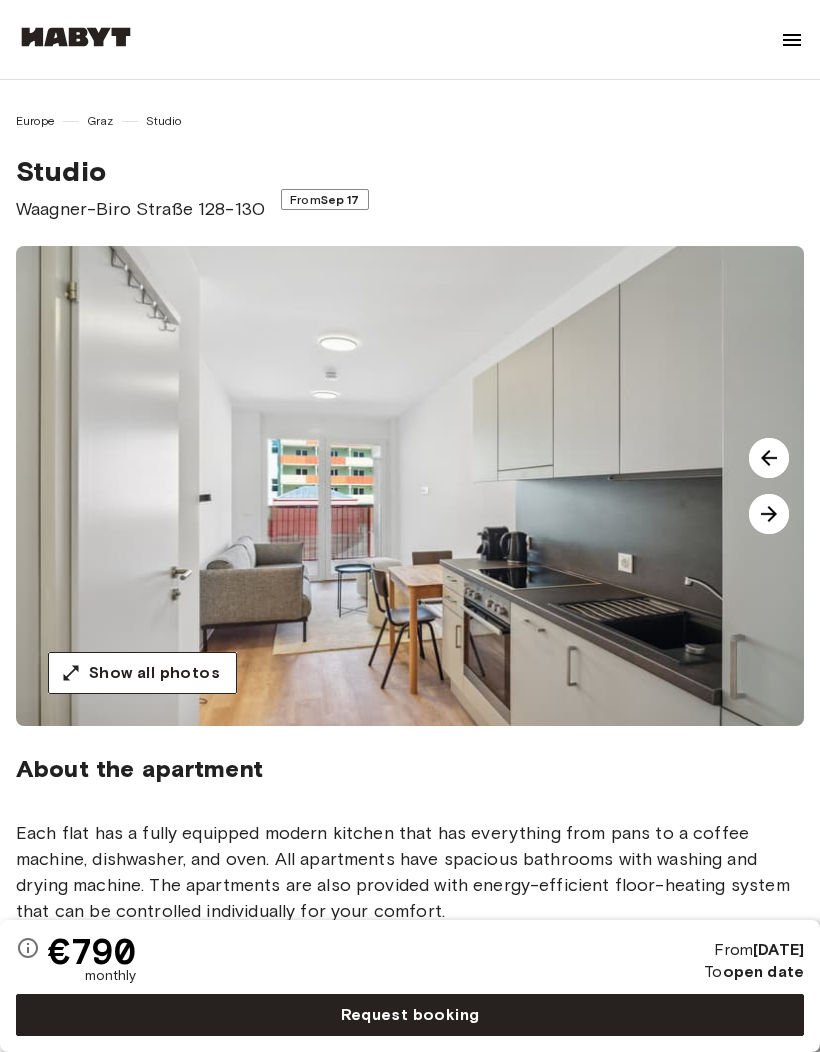 click on "Europe" at bounding box center [35, 121] 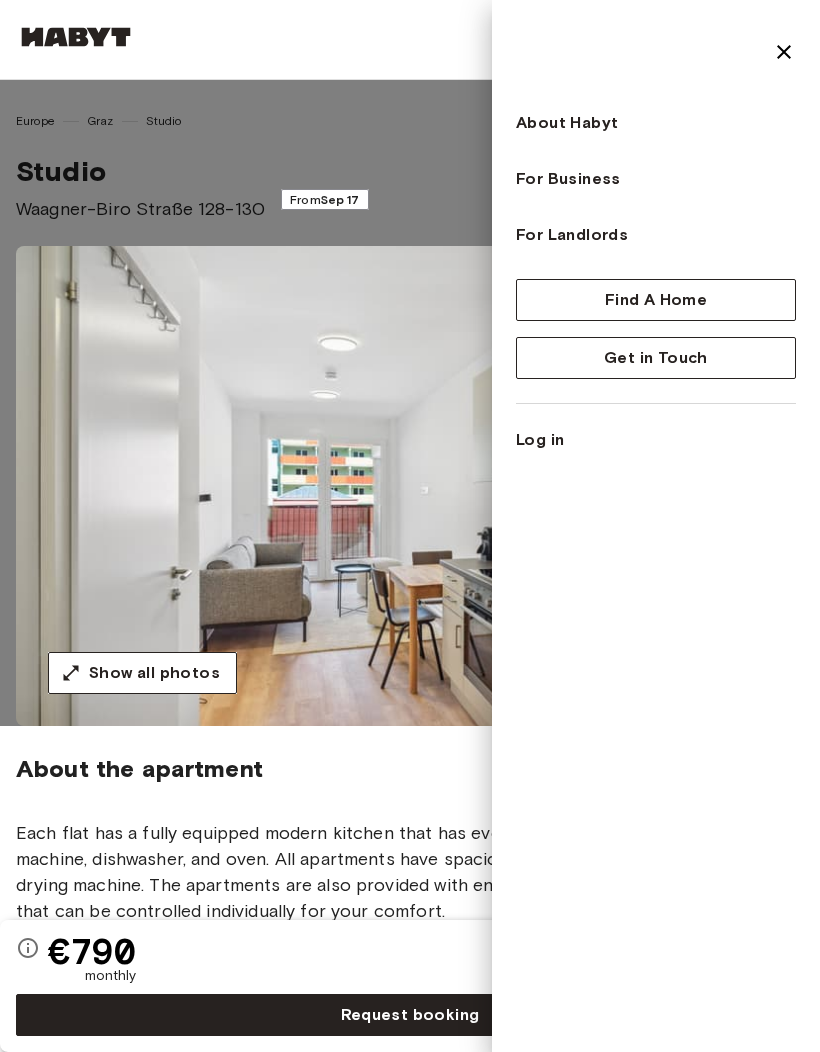 click at bounding box center [410, 526] 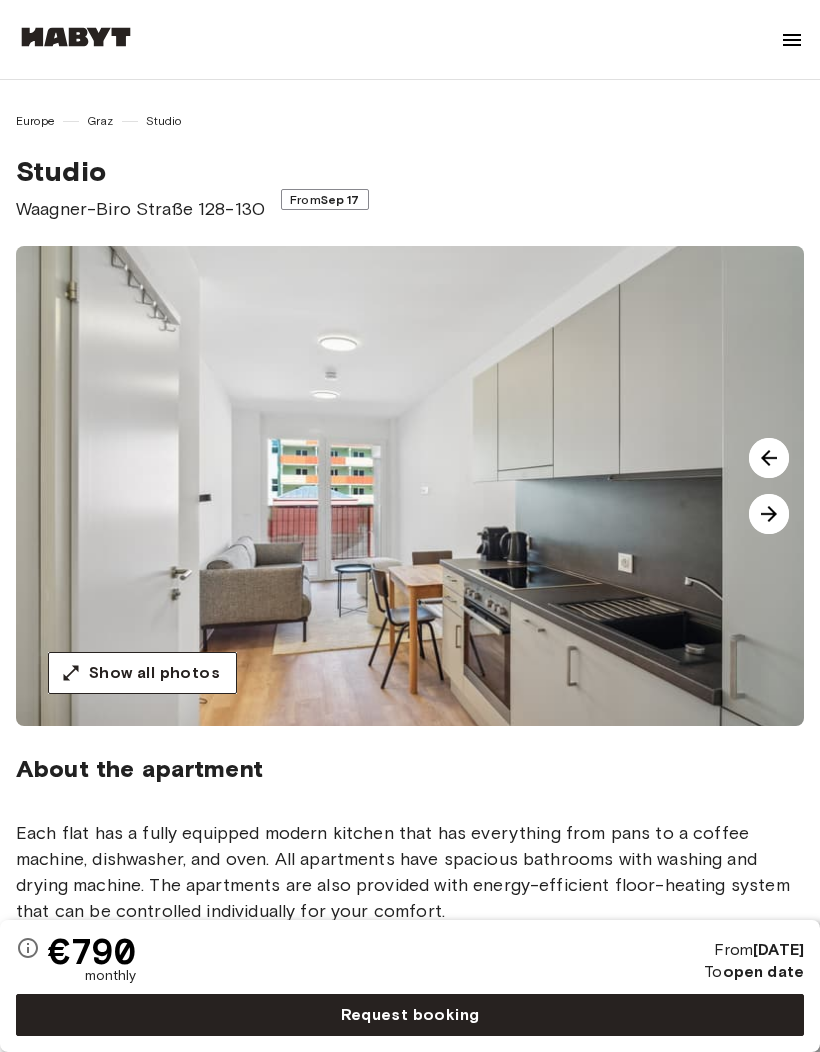 click on "Show all photos" at bounding box center [142, 673] 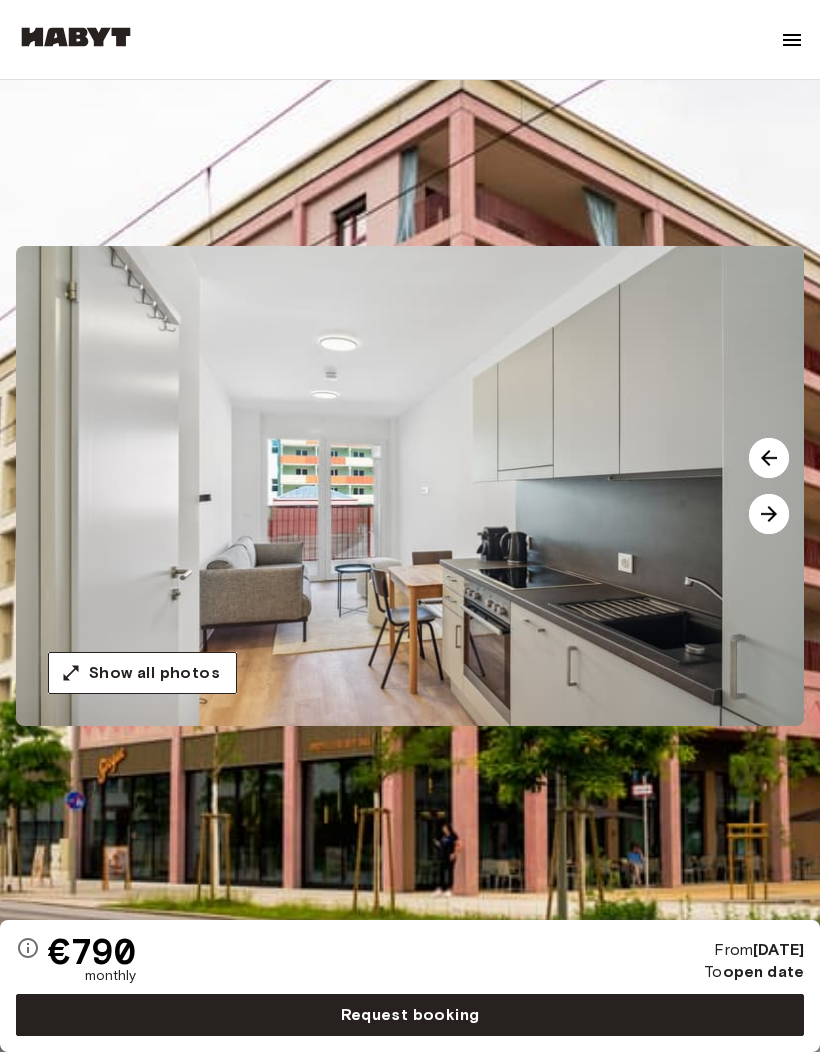 click 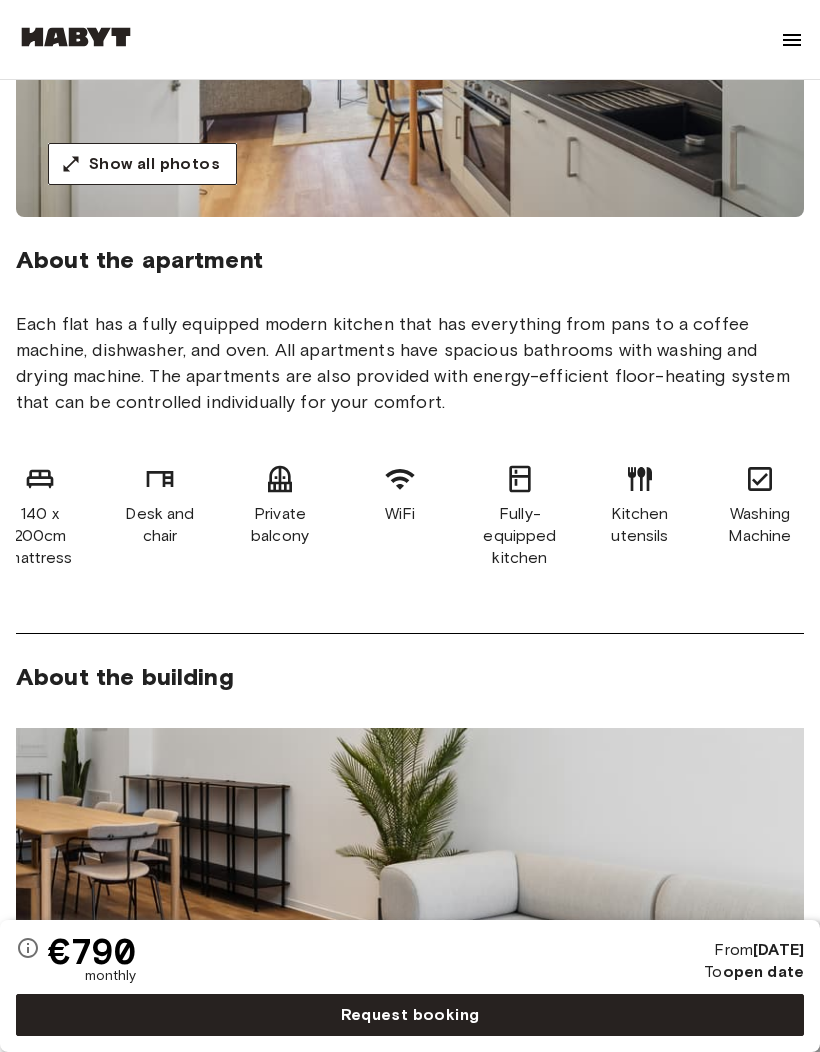 scroll, scrollTop: 0, scrollLeft: 0, axis: both 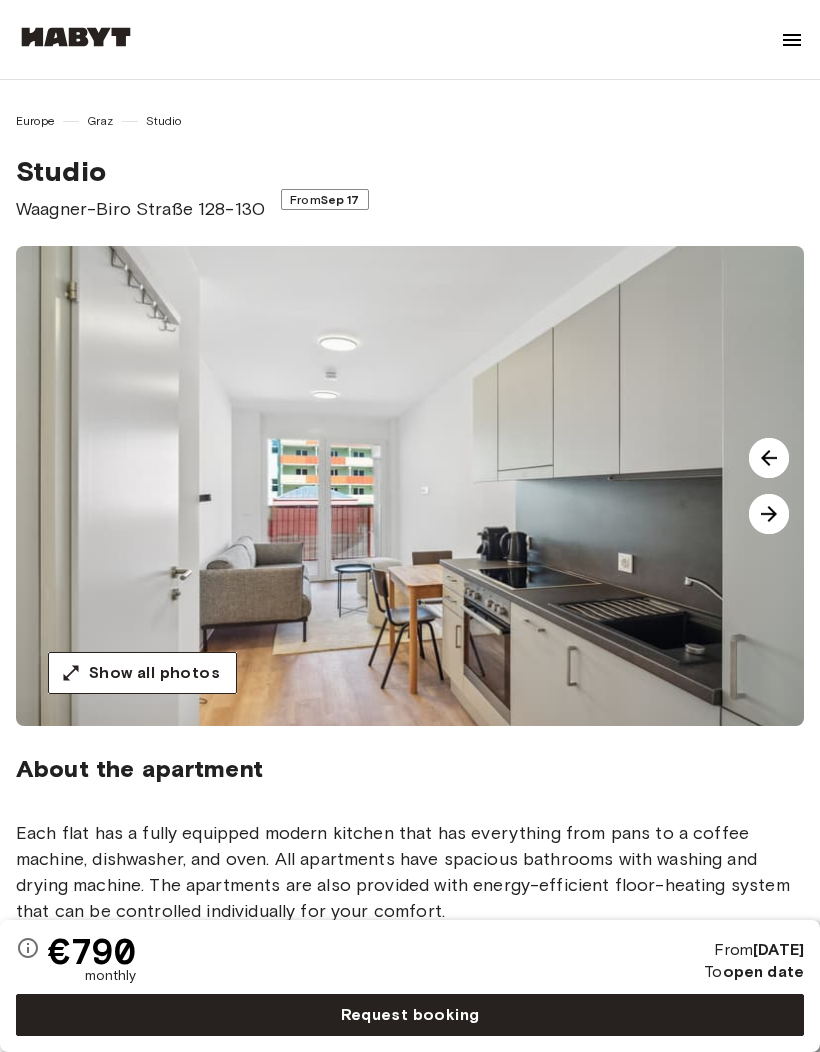 click on "Waagner-Biro Straße 128-130" at bounding box center (140, 209) 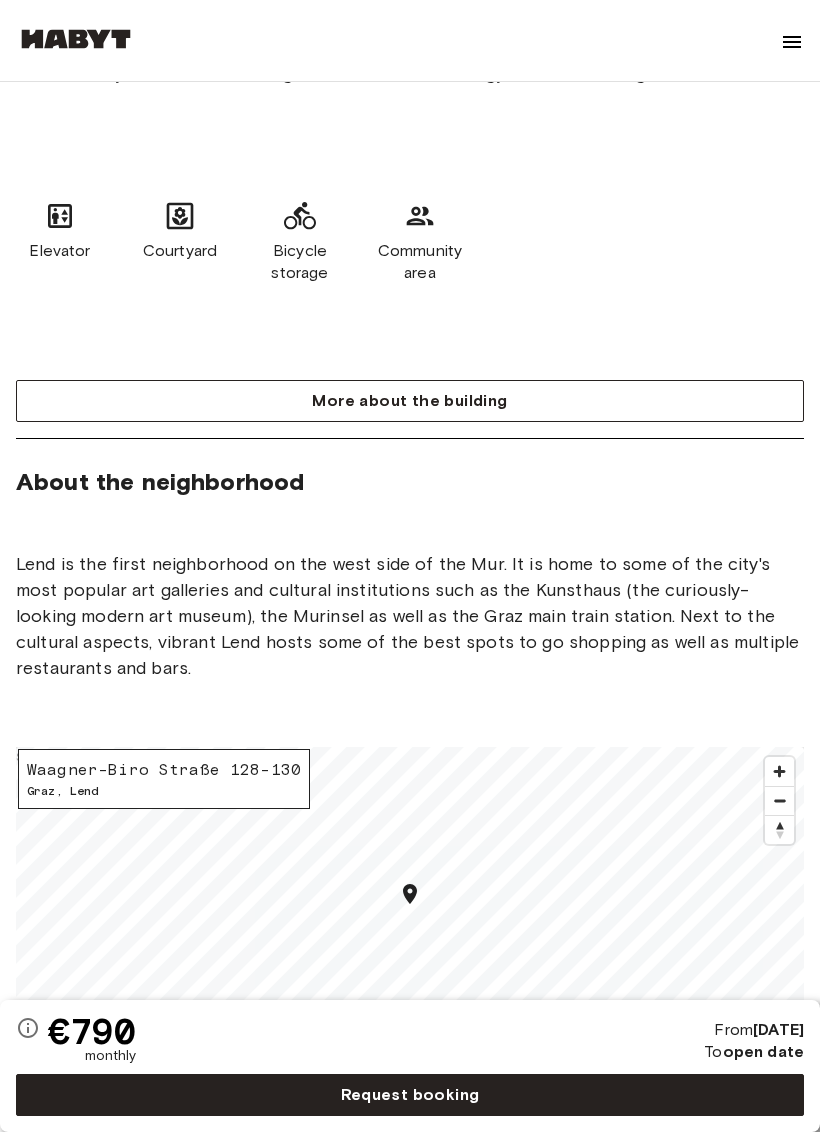 scroll, scrollTop: 1773, scrollLeft: 0, axis: vertical 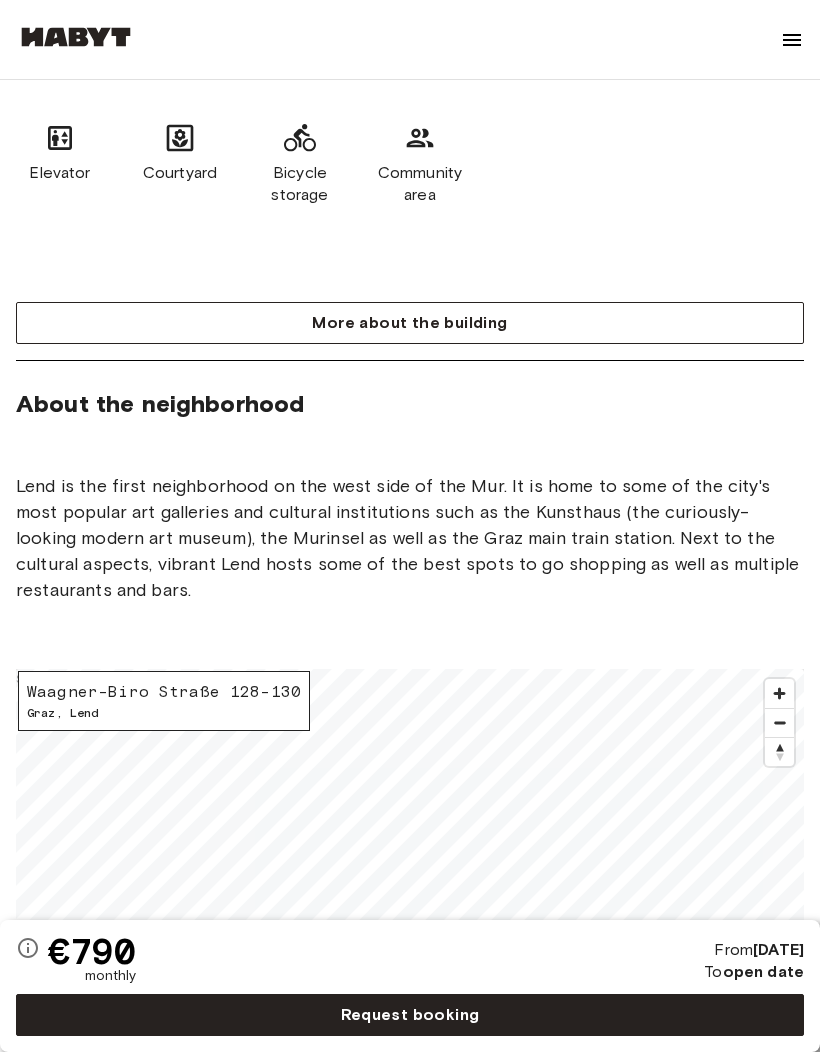 click 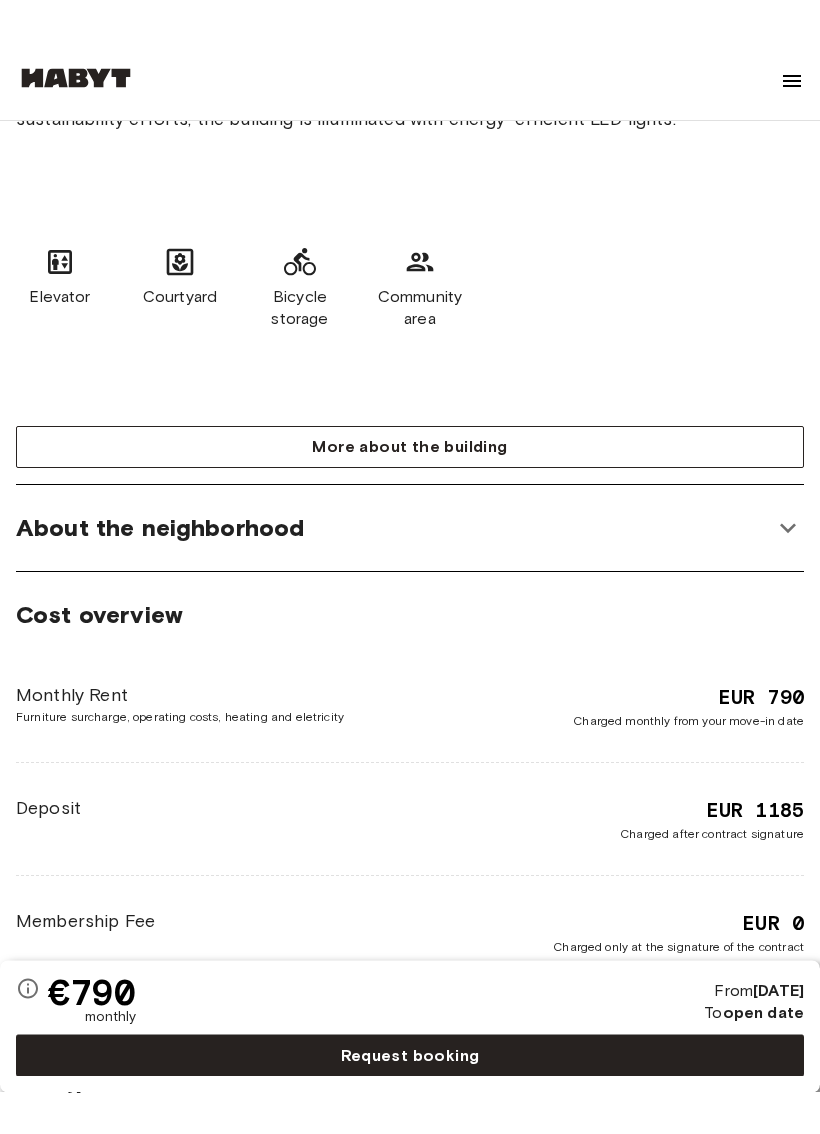 scroll, scrollTop: 1596, scrollLeft: 0, axis: vertical 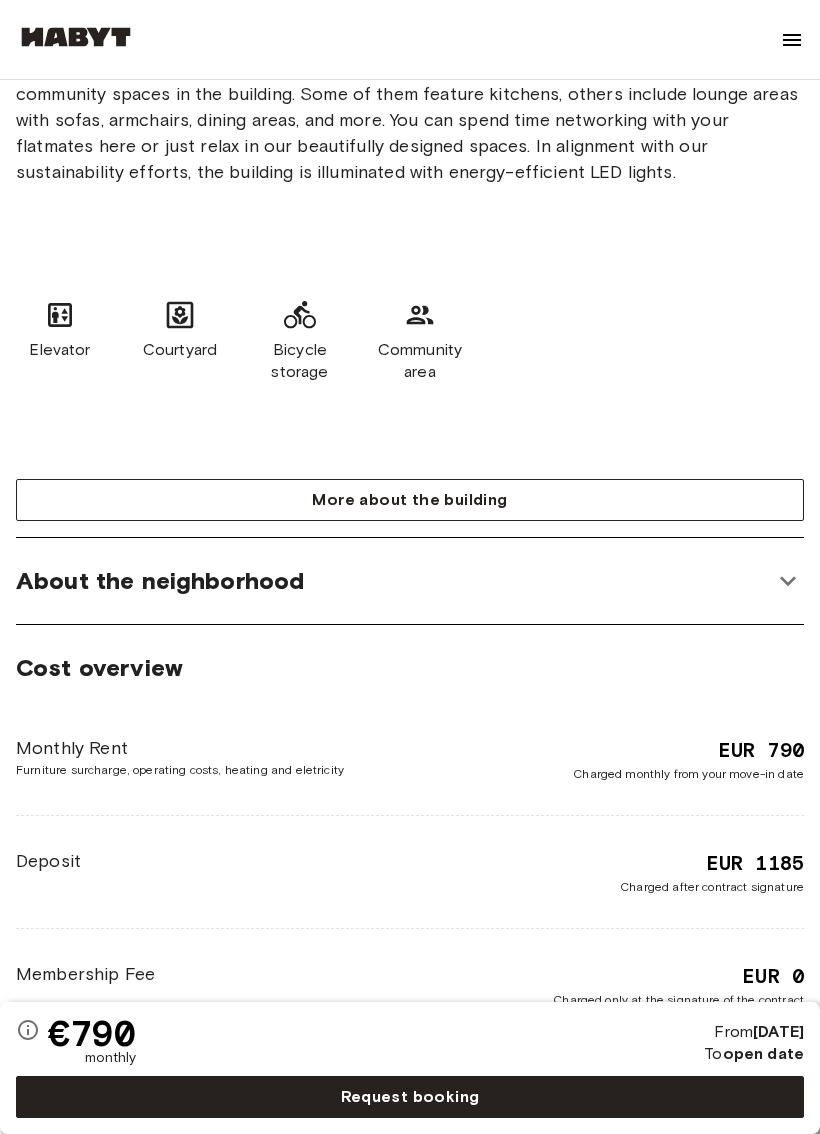 click 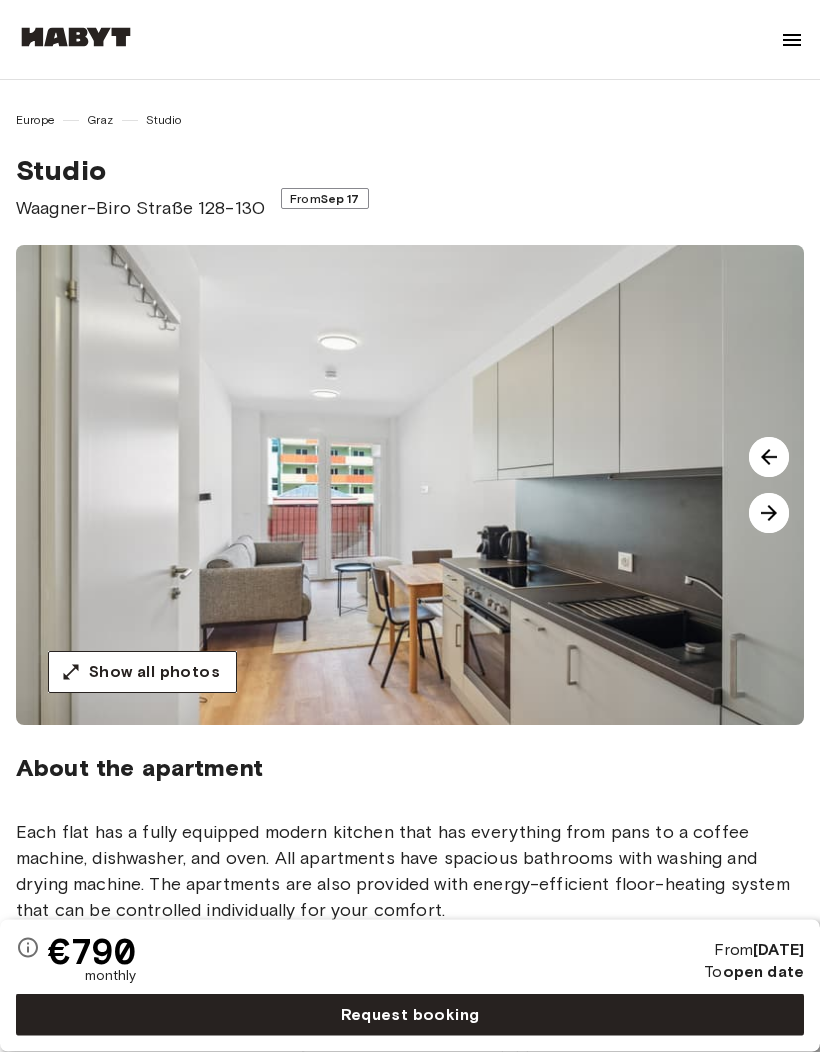 scroll, scrollTop: 0, scrollLeft: 0, axis: both 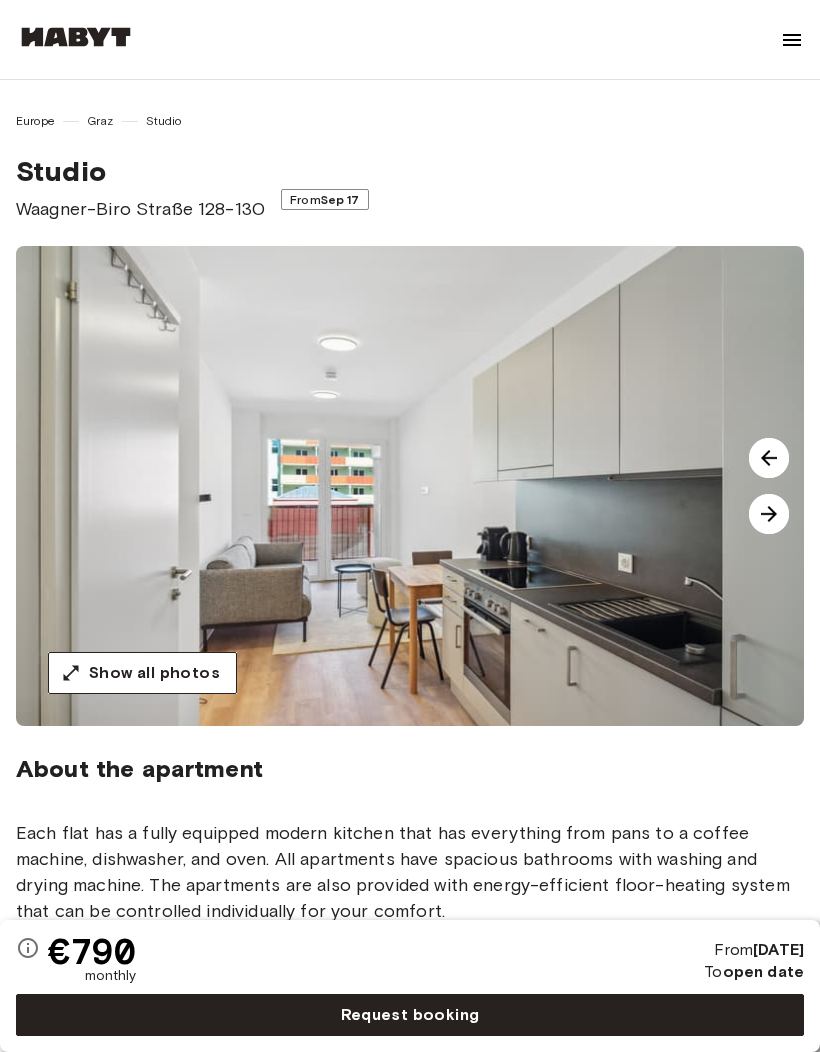 click on "Studio" at bounding box center [140, 171] 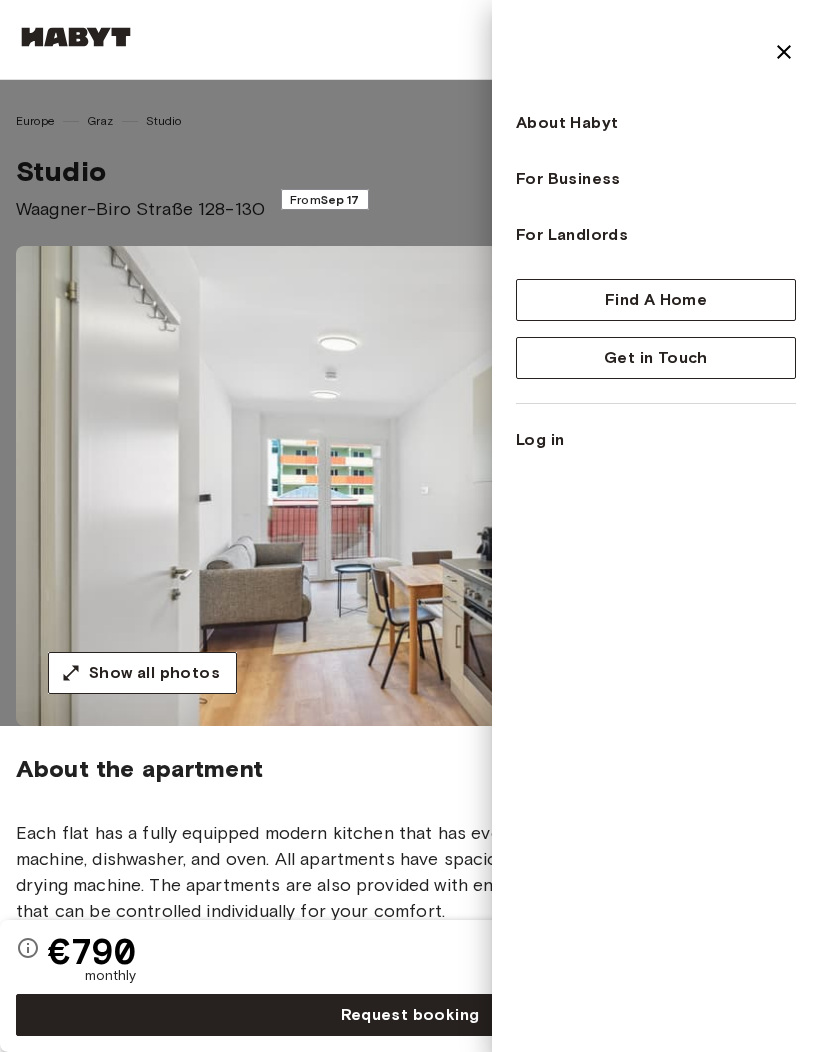 click at bounding box center (784, 55) 